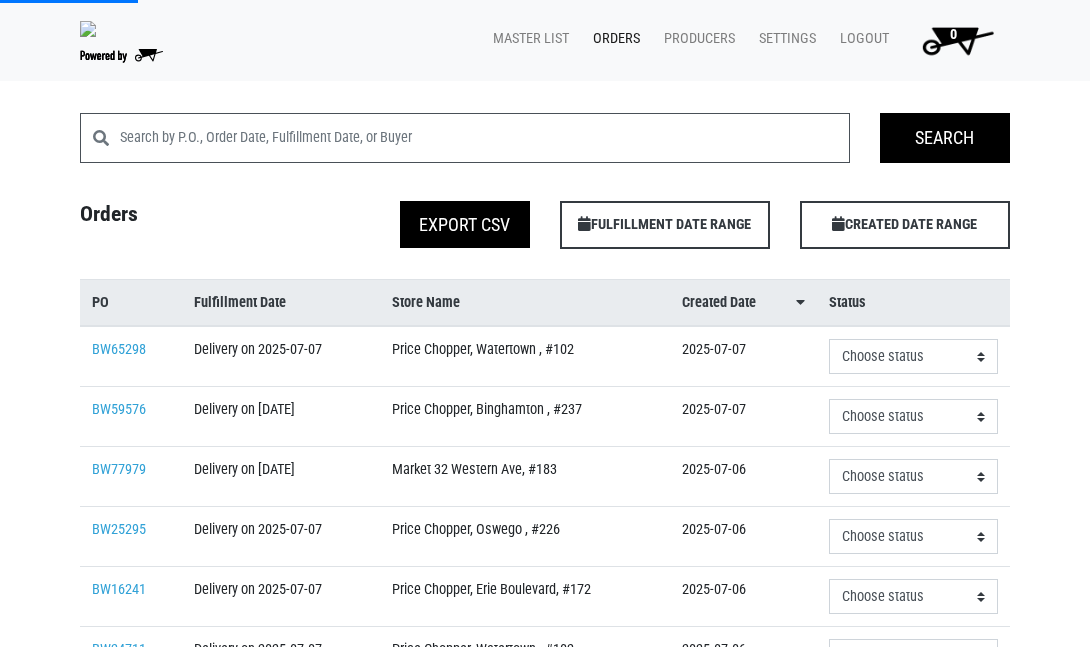 scroll, scrollTop: 0, scrollLeft: 0, axis: both 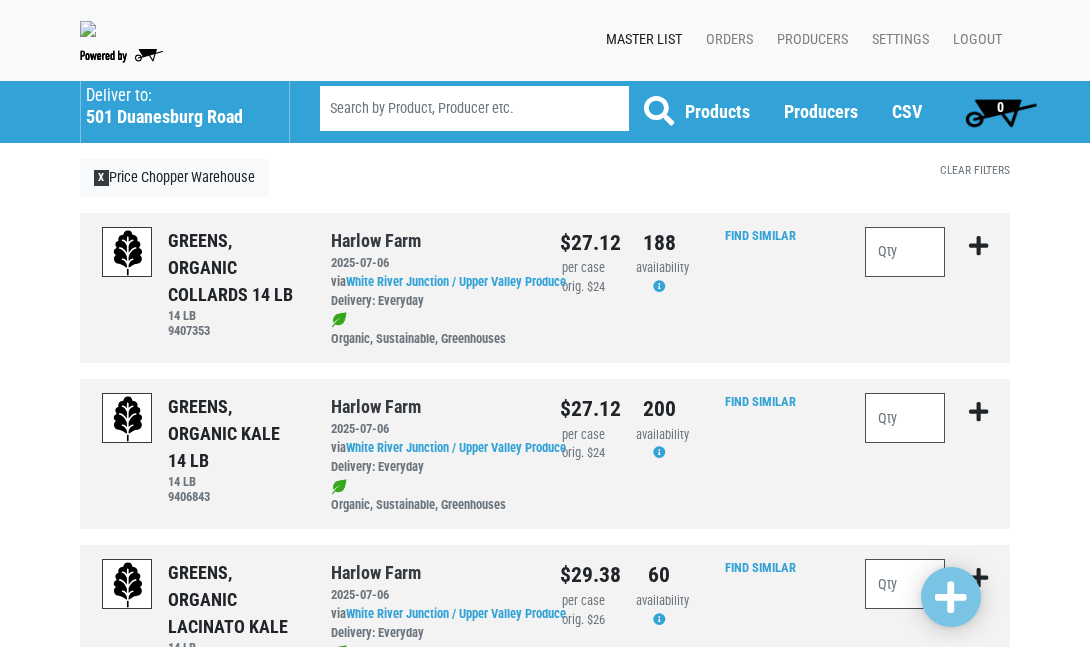 click on "501 Duanesburg Road" at bounding box center (177, 117) 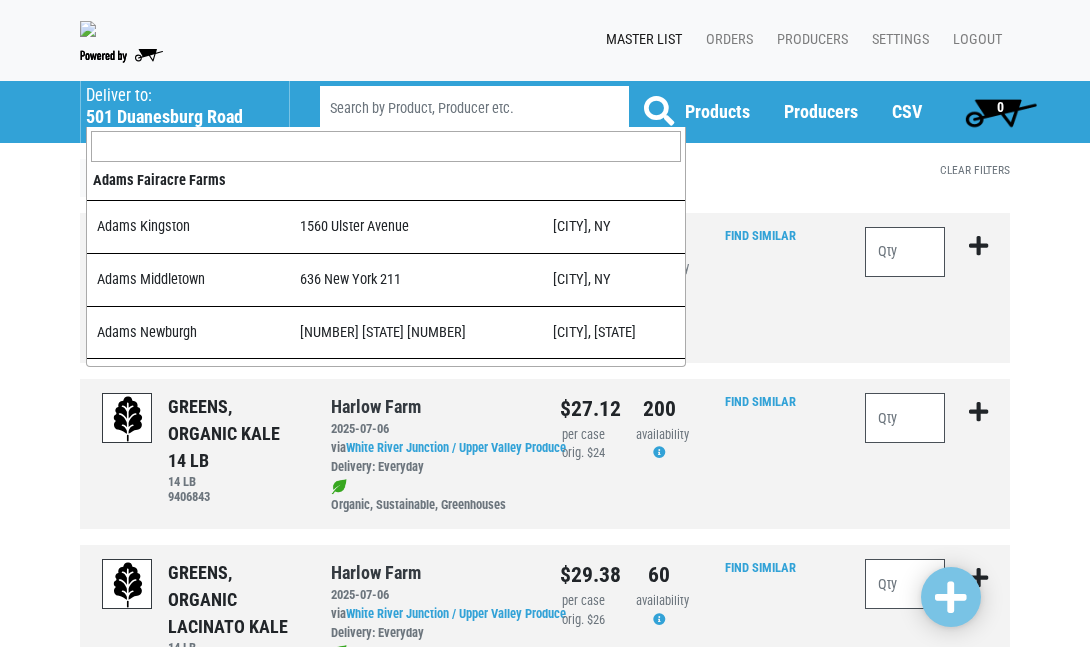 scroll, scrollTop: 1332, scrollLeft: 0, axis: vertical 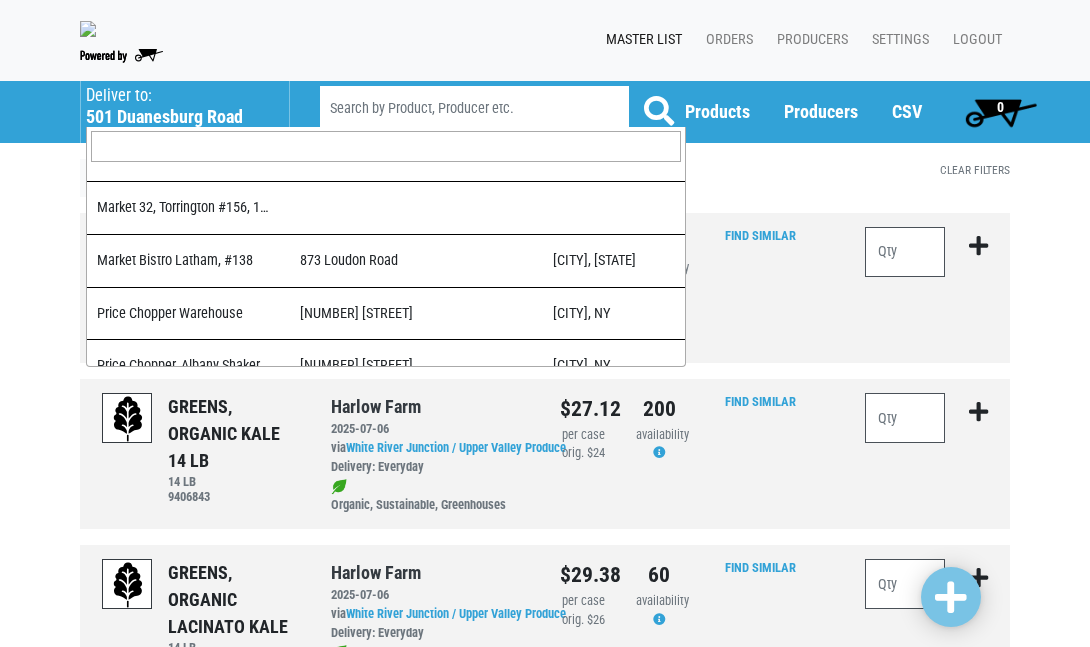 click at bounding box center [386, 147] 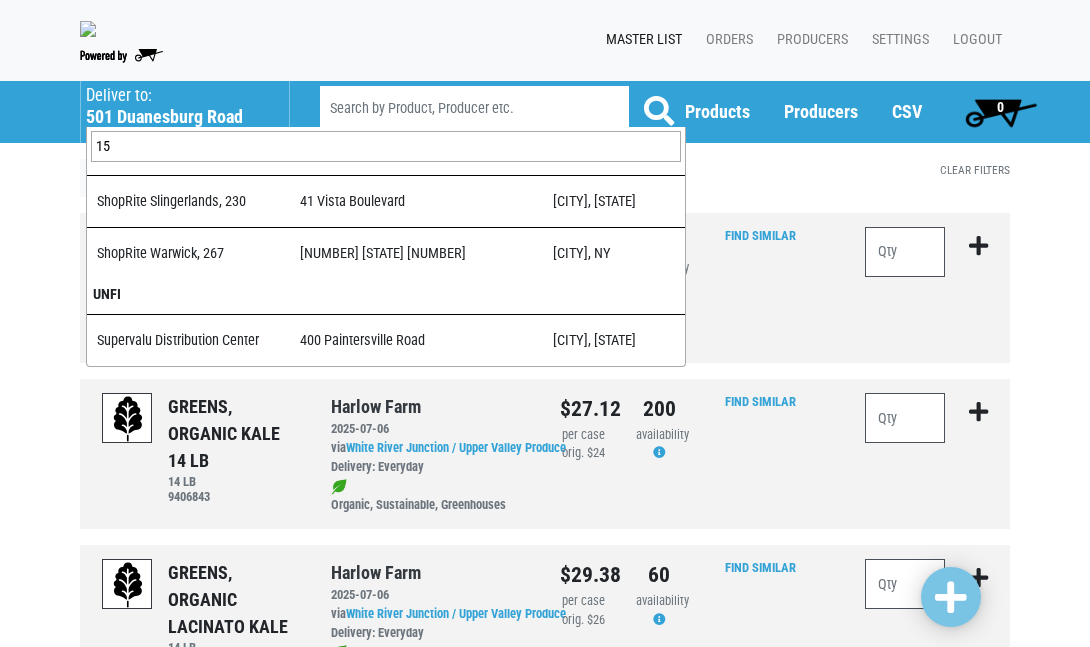 scroll, scrollTop: 0, scrollLeft: 0, axis: both 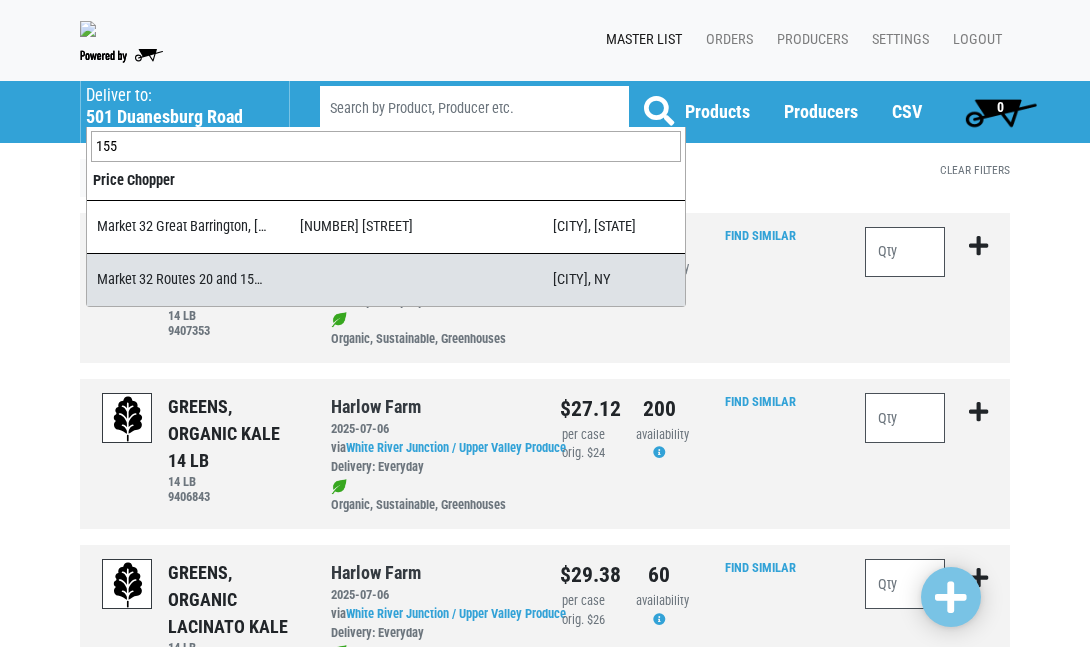type on "155" 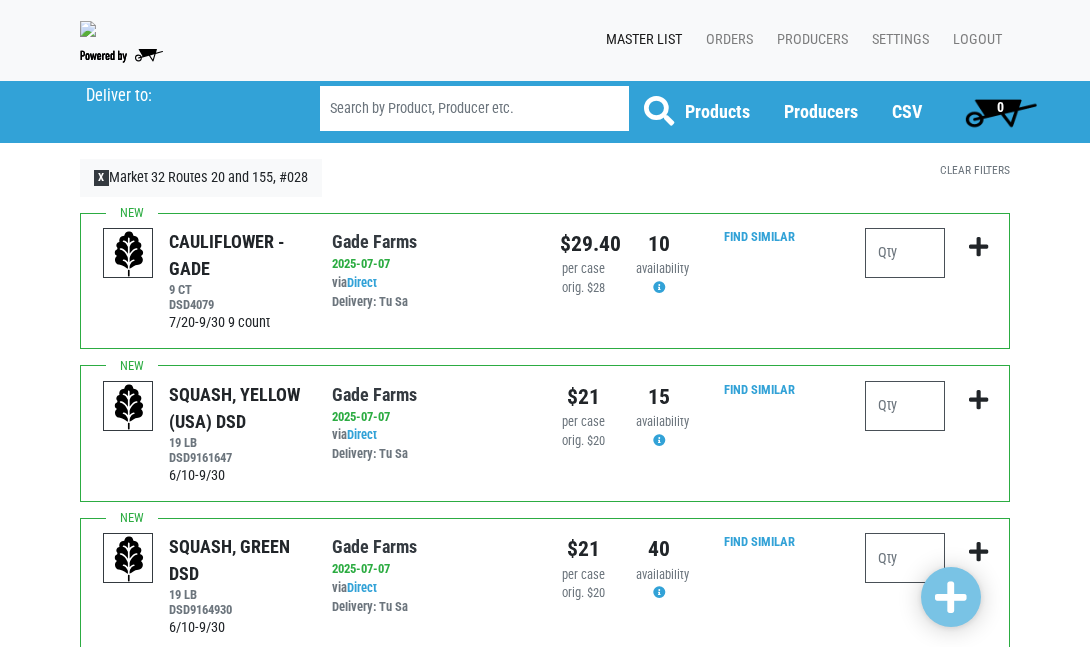 scroll, scrollTop: 0, scrollLeft: 0, axis: both 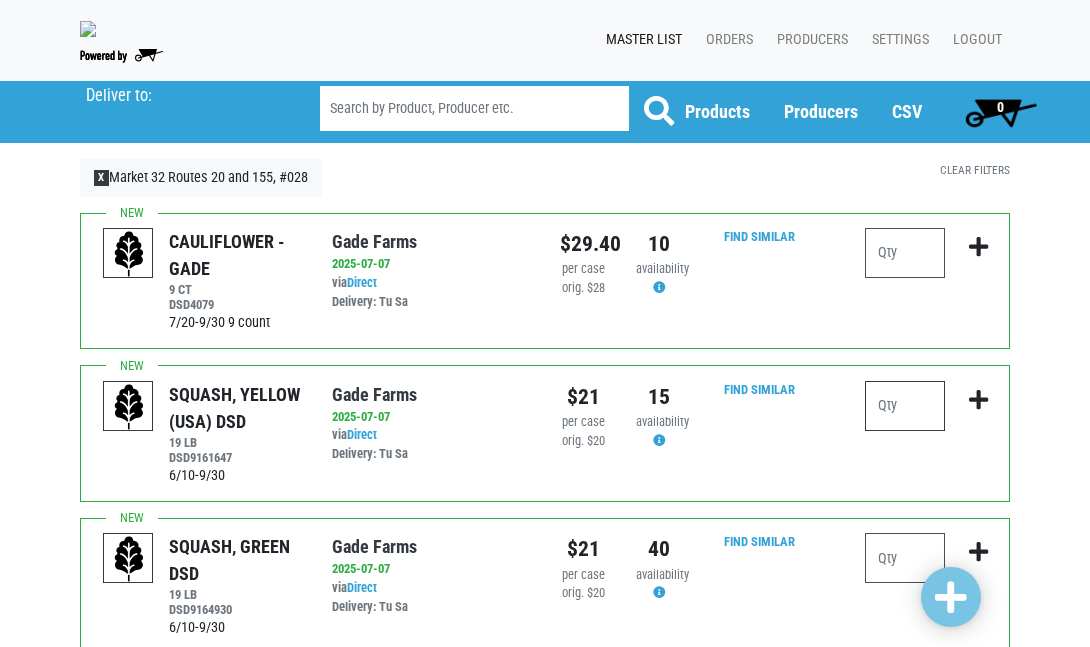 click at bounding box center (905, 406) 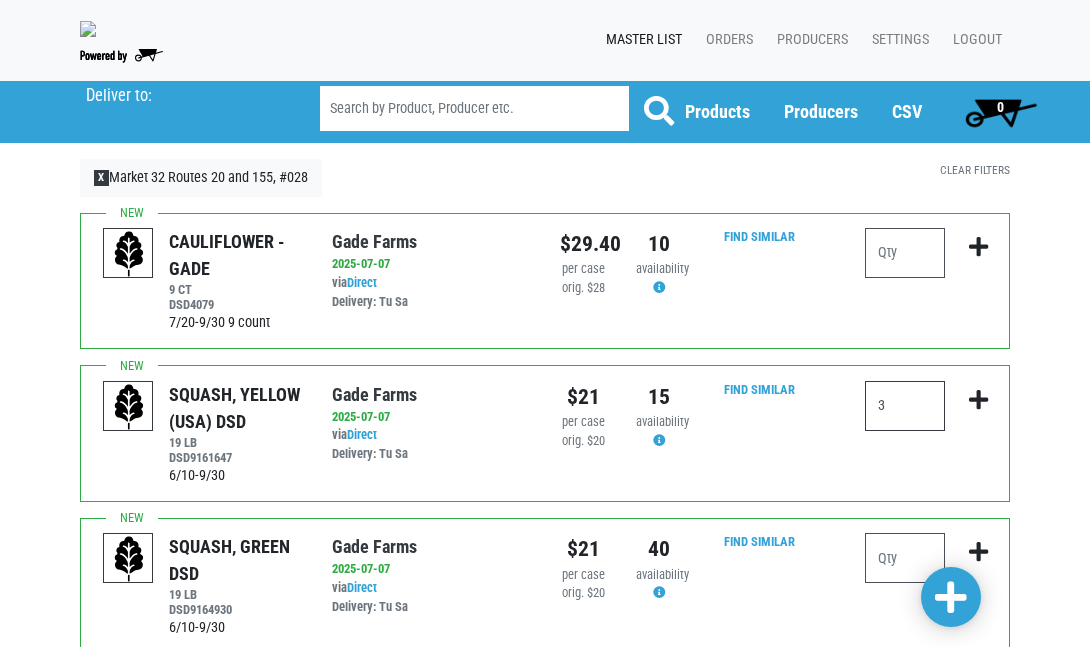 type on "3" 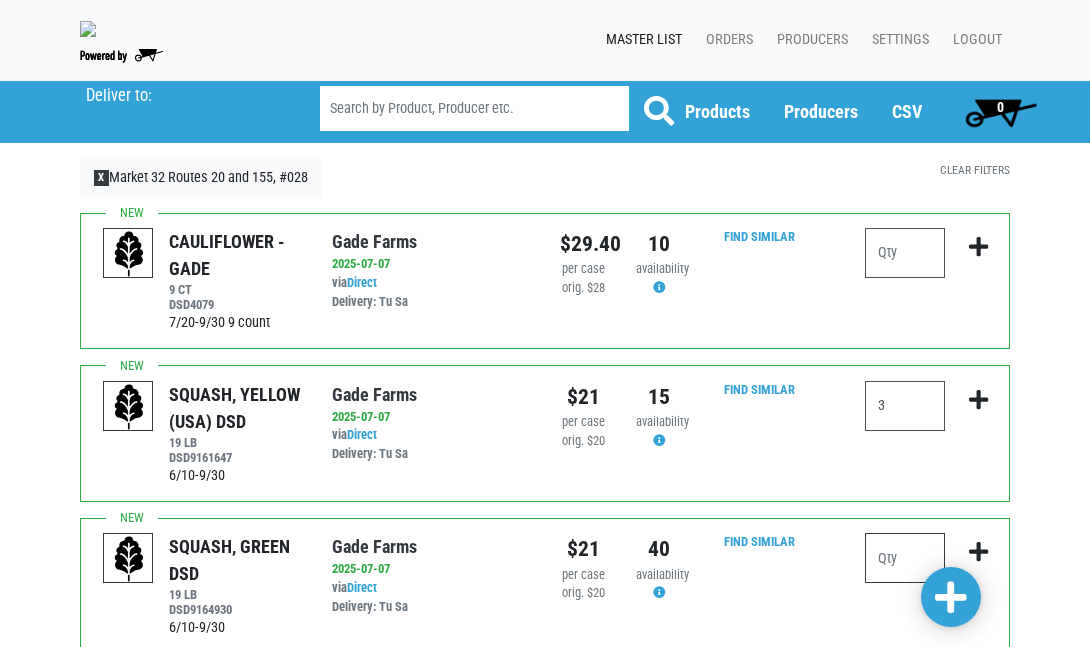 click at bounding box center [905, 558] 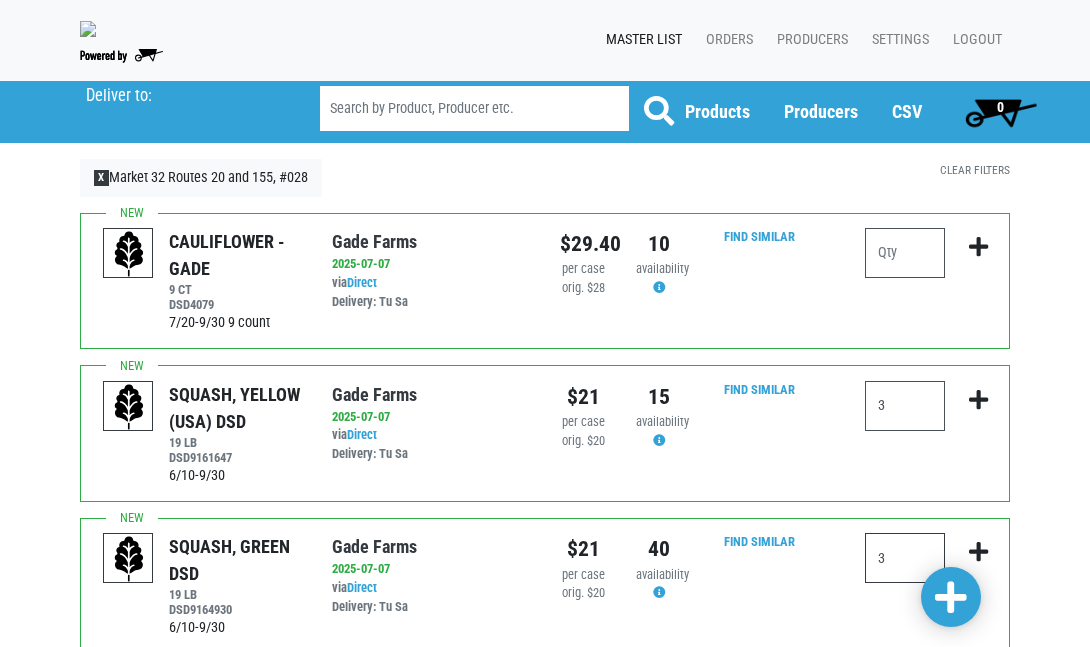 type on "3" 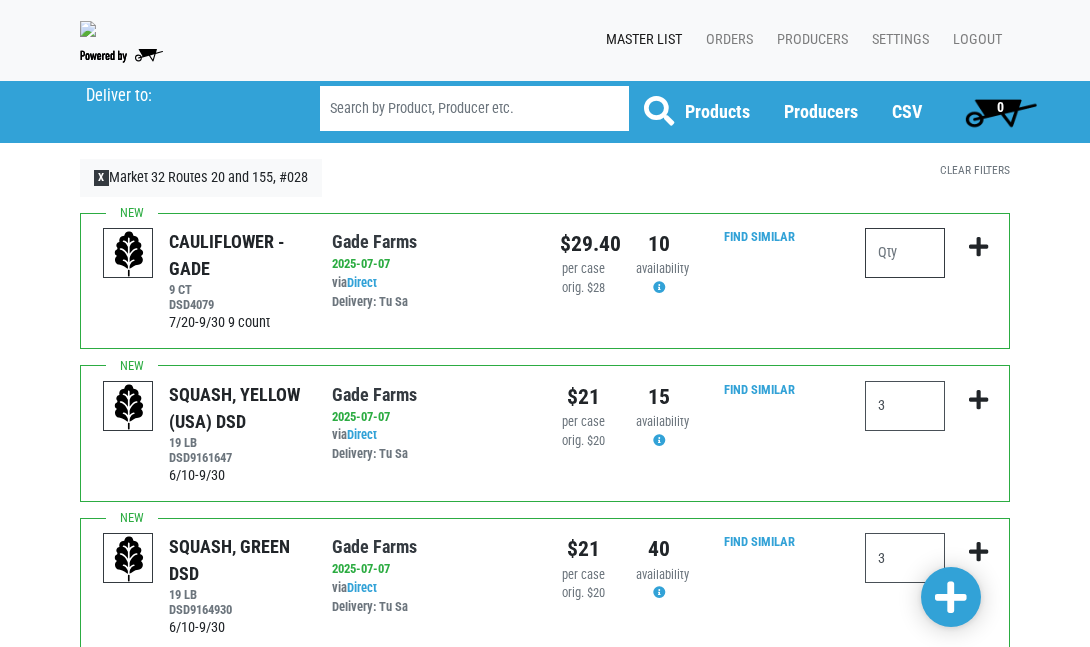 click at bounding box center [905, 253] 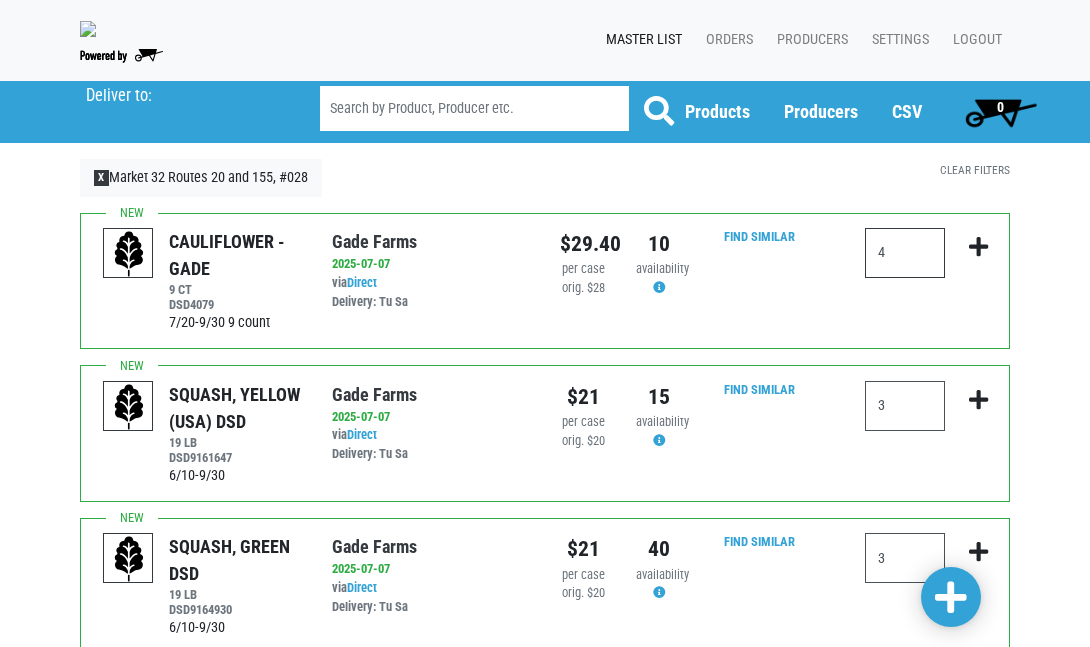 type on "4" 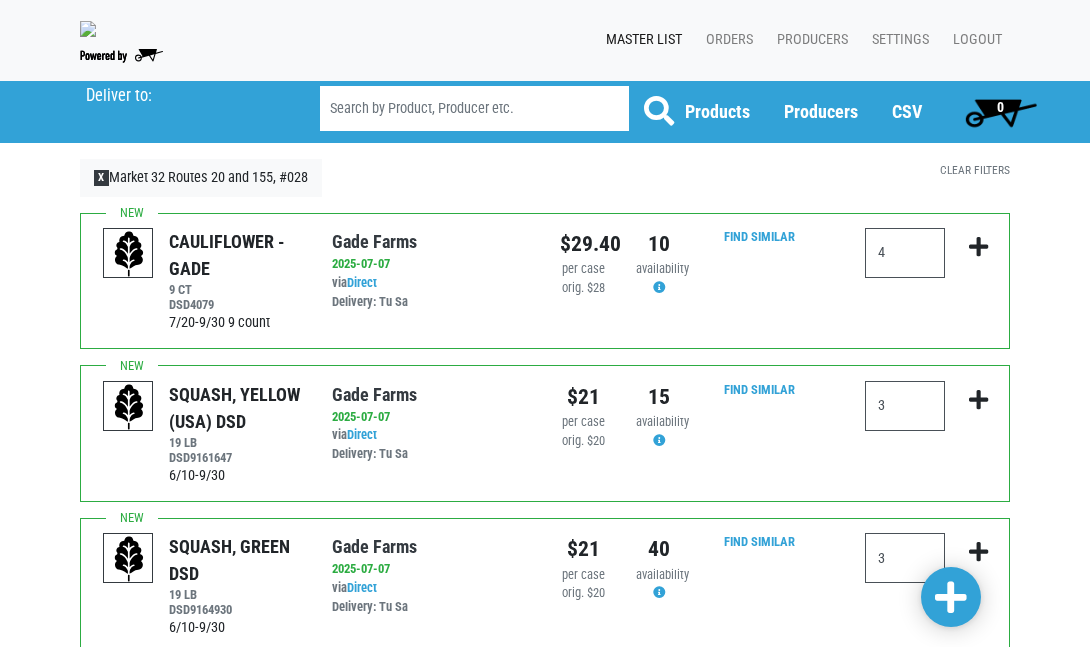 click at bounding box center (951, 598) 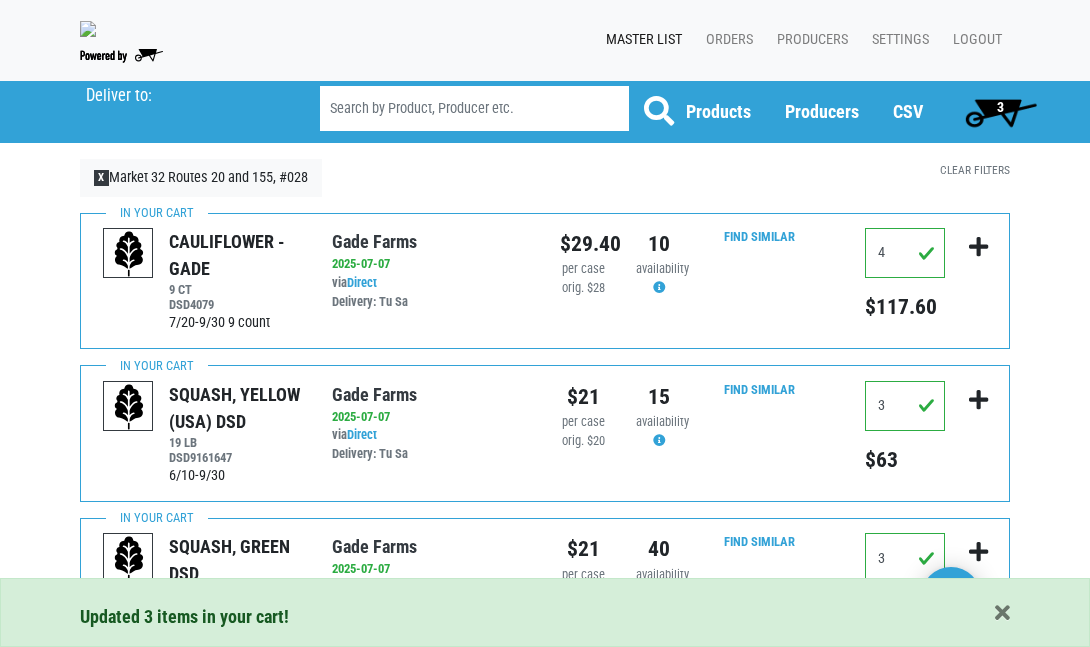 click on "3" at bounding box center [1000, 112] 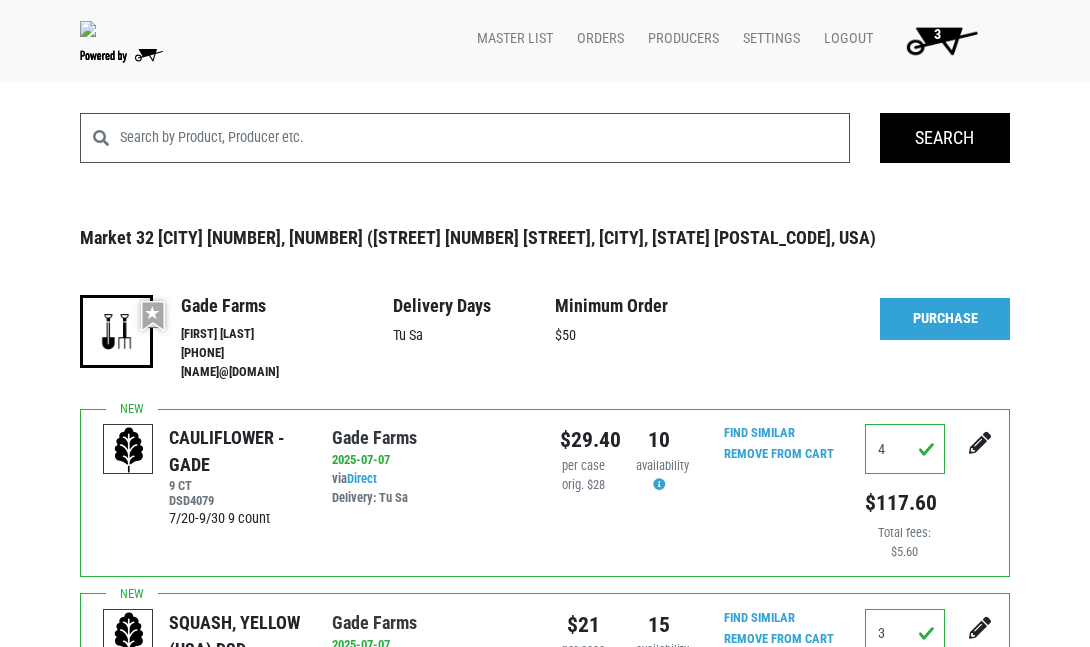 scroll, scrollTop: 0, scrollLeft: 0, axis: both 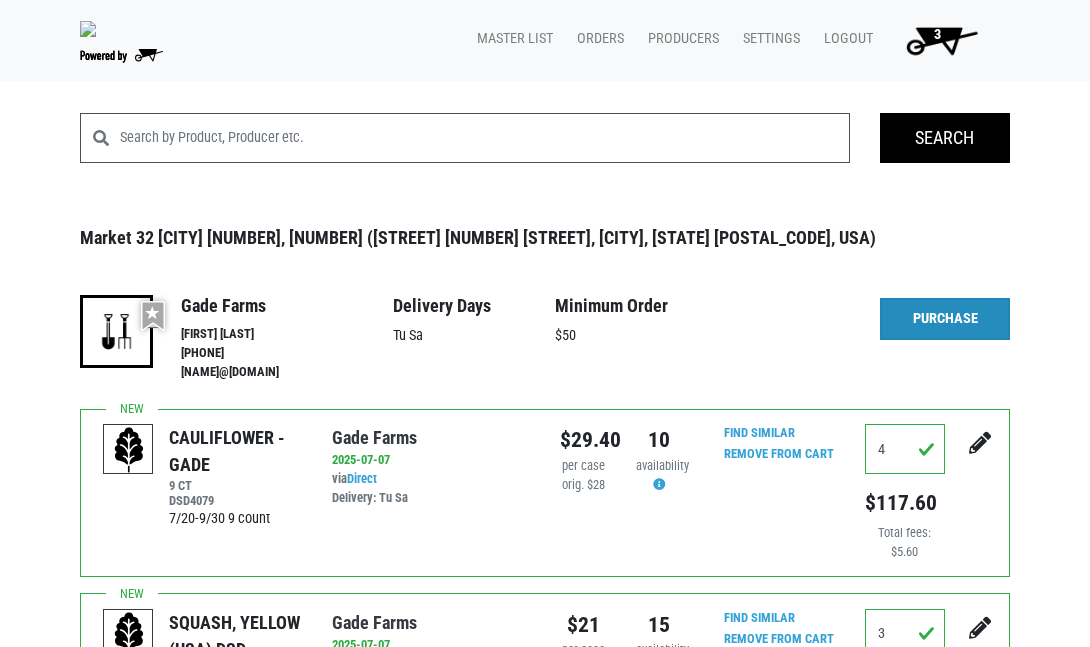click on "Purchase" at bounding box center (945, 319) 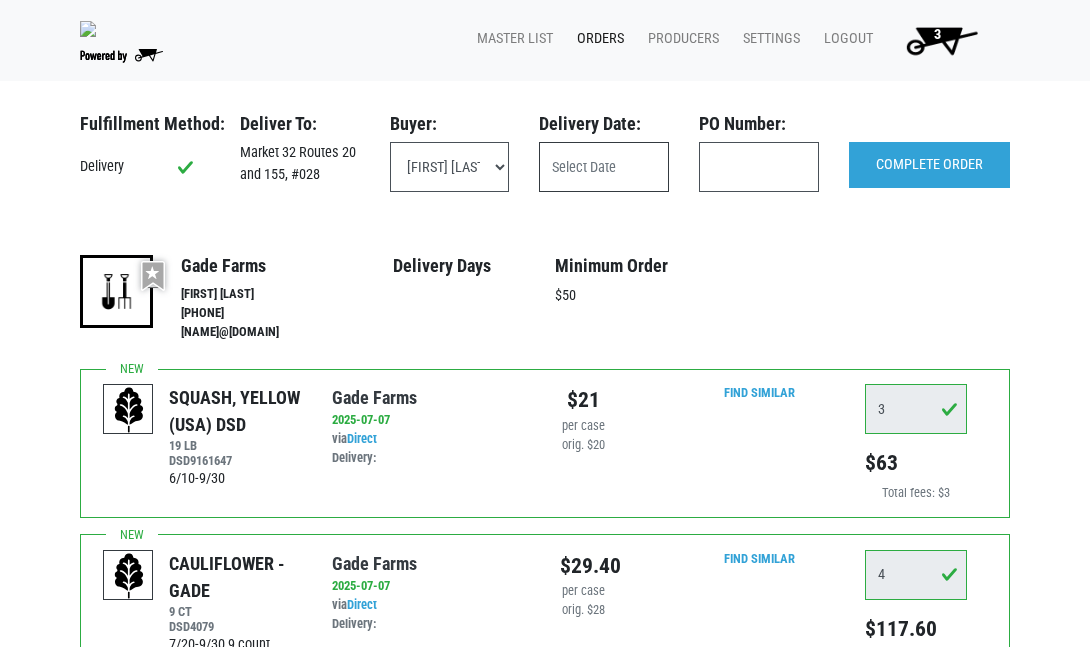 click at bounding box center (604, 167) 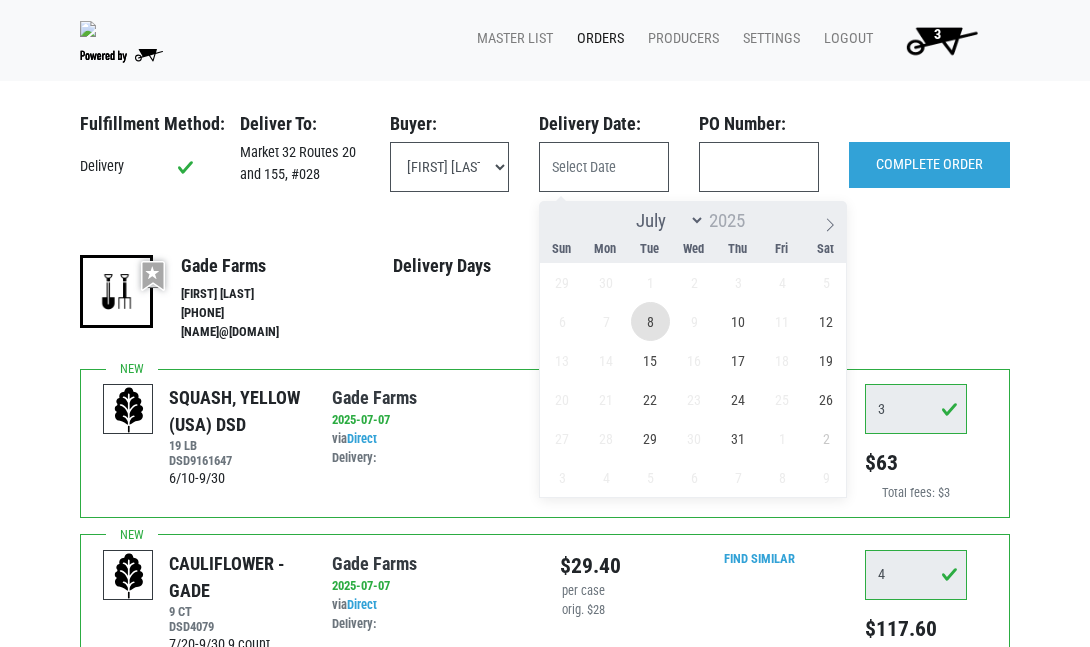 click on "8" at bounding box center (650, 321) 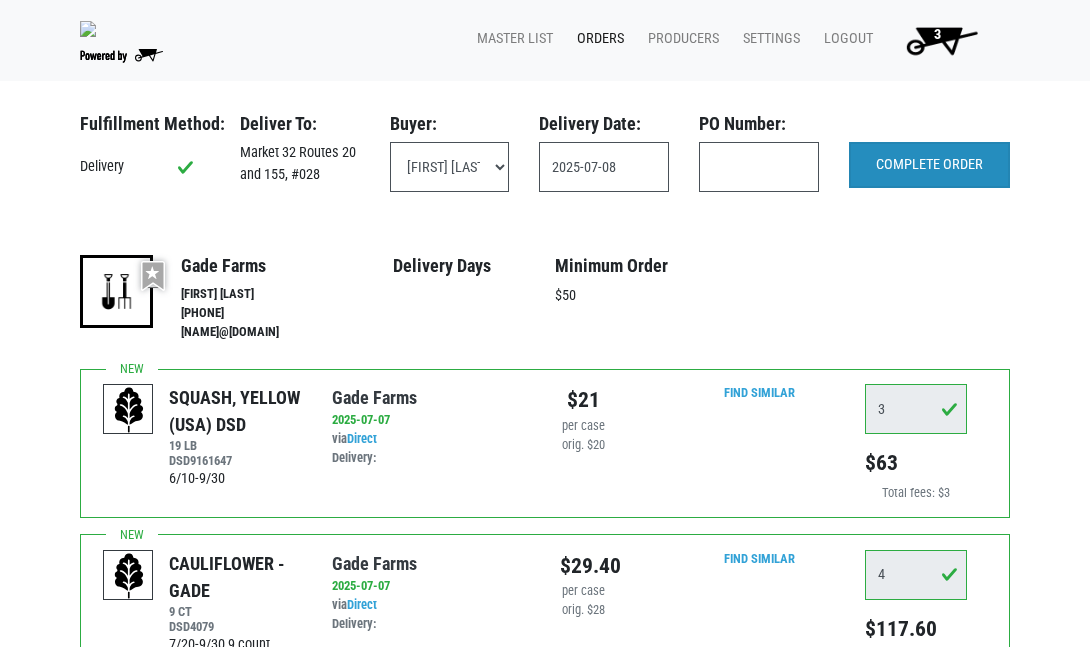 click on "COMPLETE ORDER" at bounding box center (929, 165) 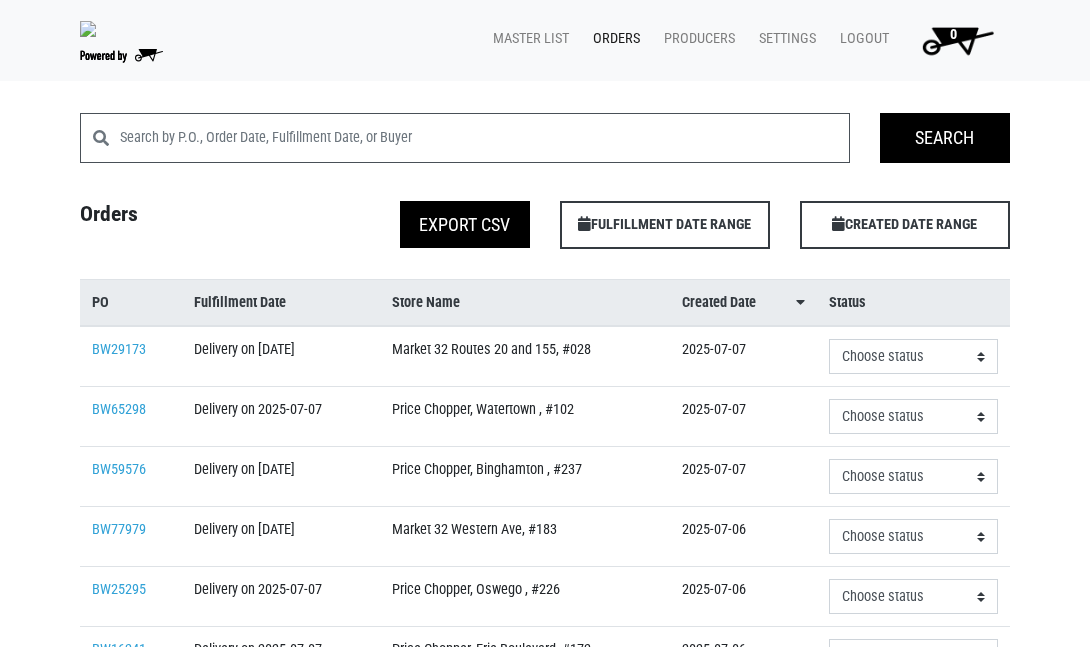 scroll, scrollTop: 0, scrollLeft: 0, axis: both 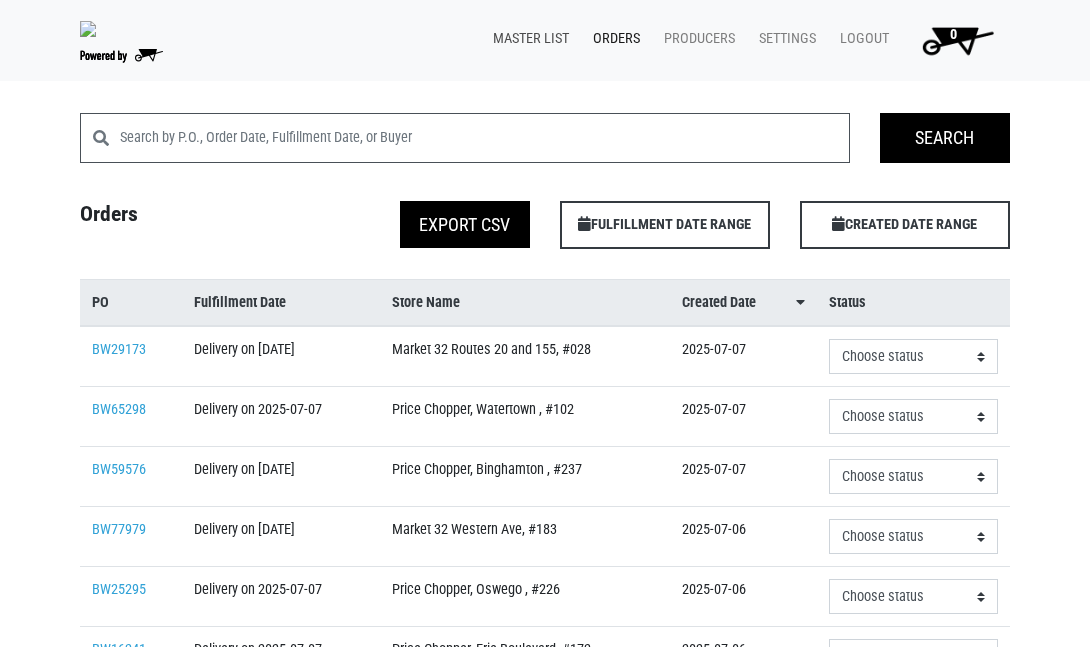 click on "Master List" at bounding box center (527, 39) 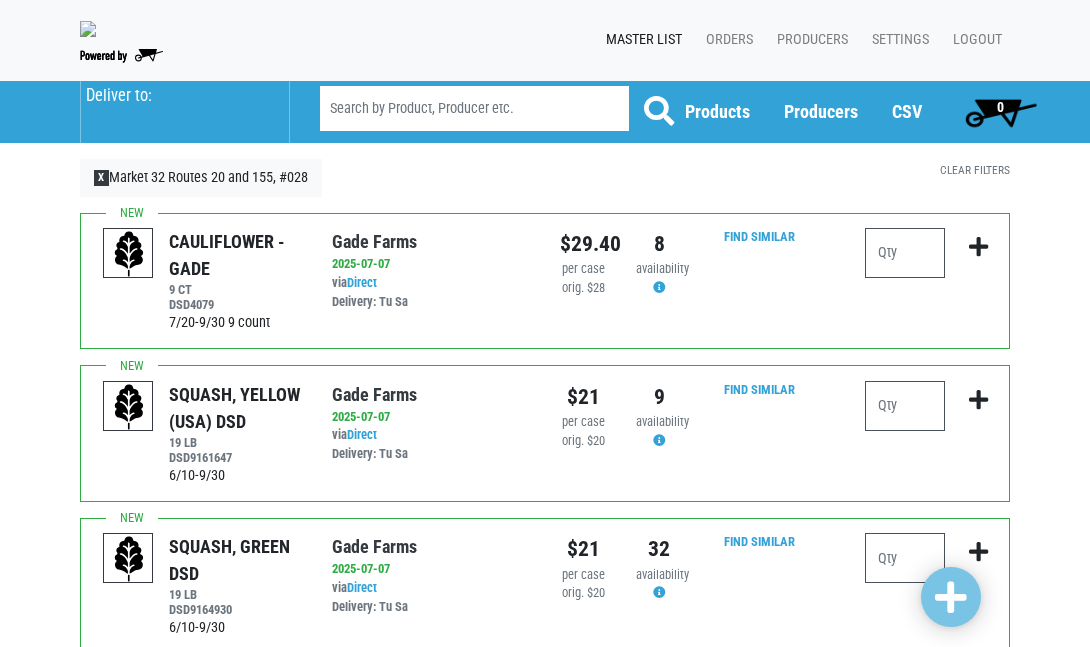 click on "Deliver to:" at bounding box center [177, 96] 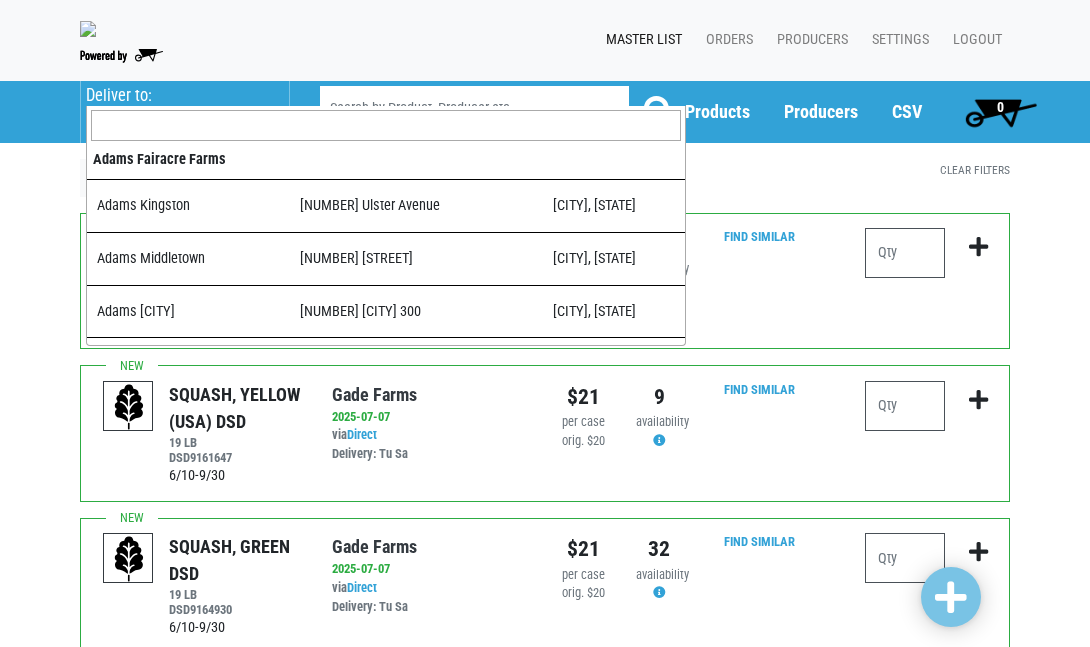 scroll, scrollTop: 1072, scrollLeft: 0, axis: vertical 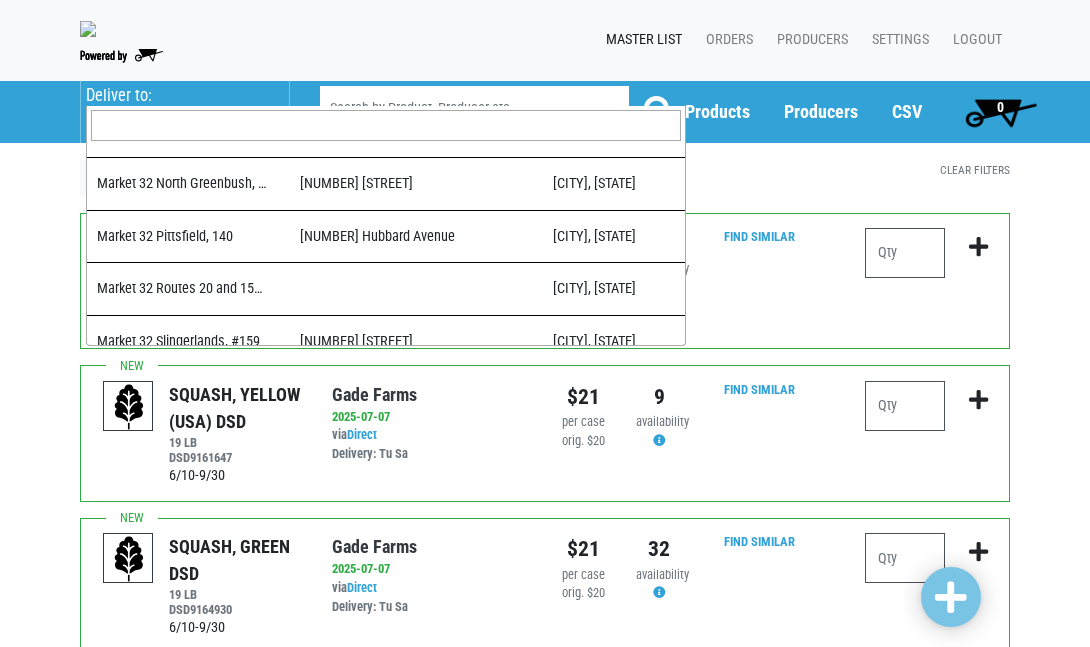 click at bounding box center [386, 126] 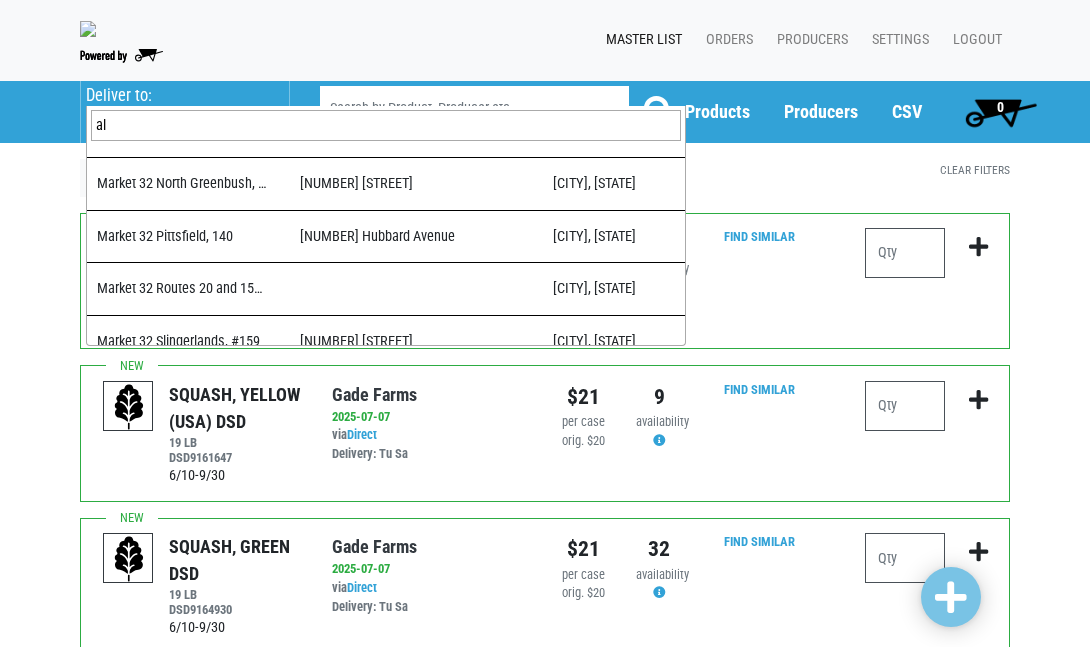 scroll, scrollTop: 0, scrollLeft: 0, axis: both 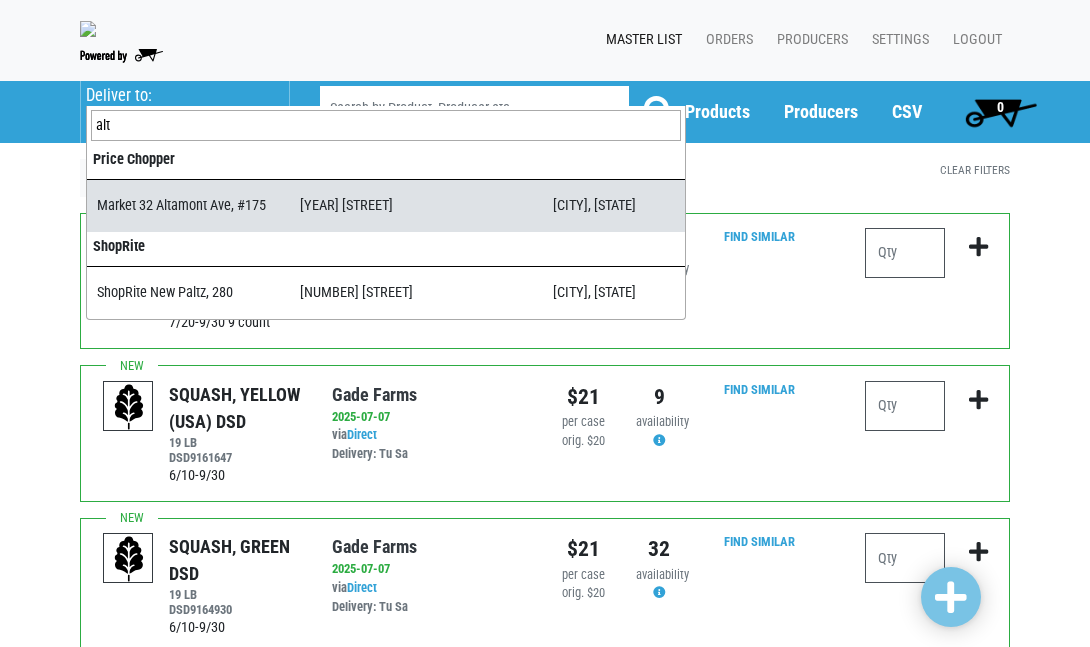 type on "alt" 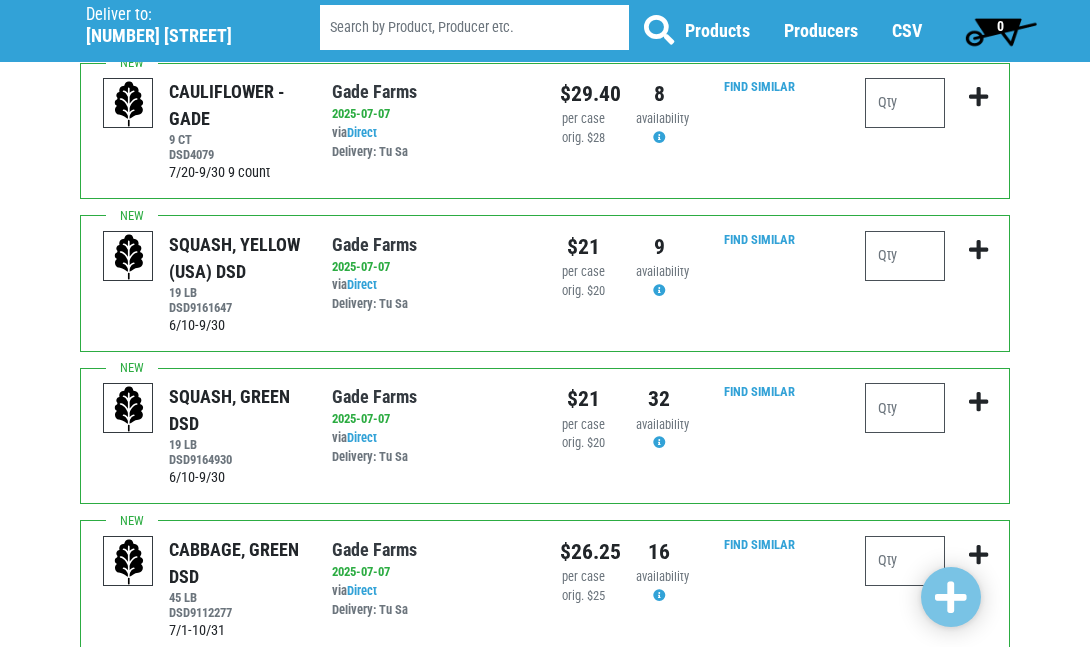 scroll, scrollTop: 148, scrollLeft: 0, axis: vertical 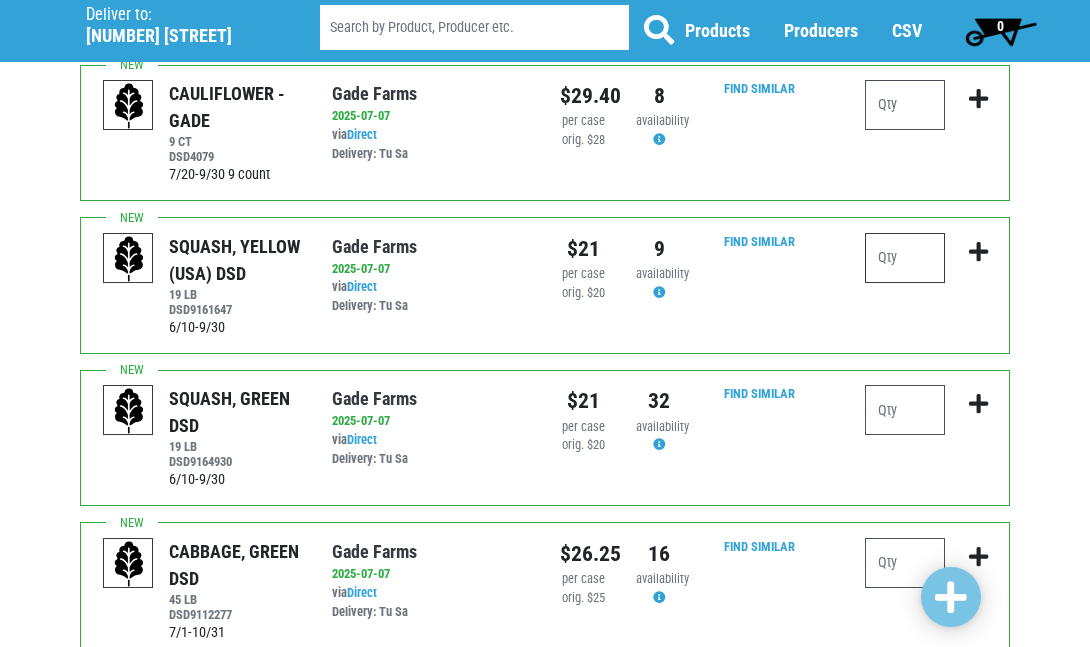 click at bounding box center (905, 258) 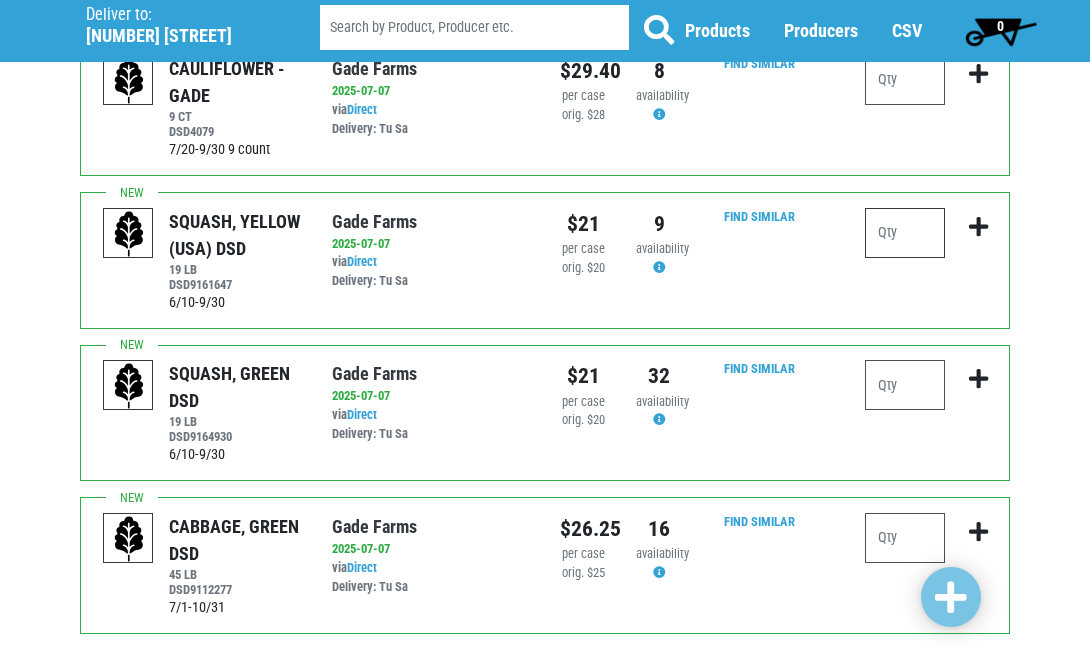 scroll, scrollTop: 180, scrollLeft: 0, axis: vertical 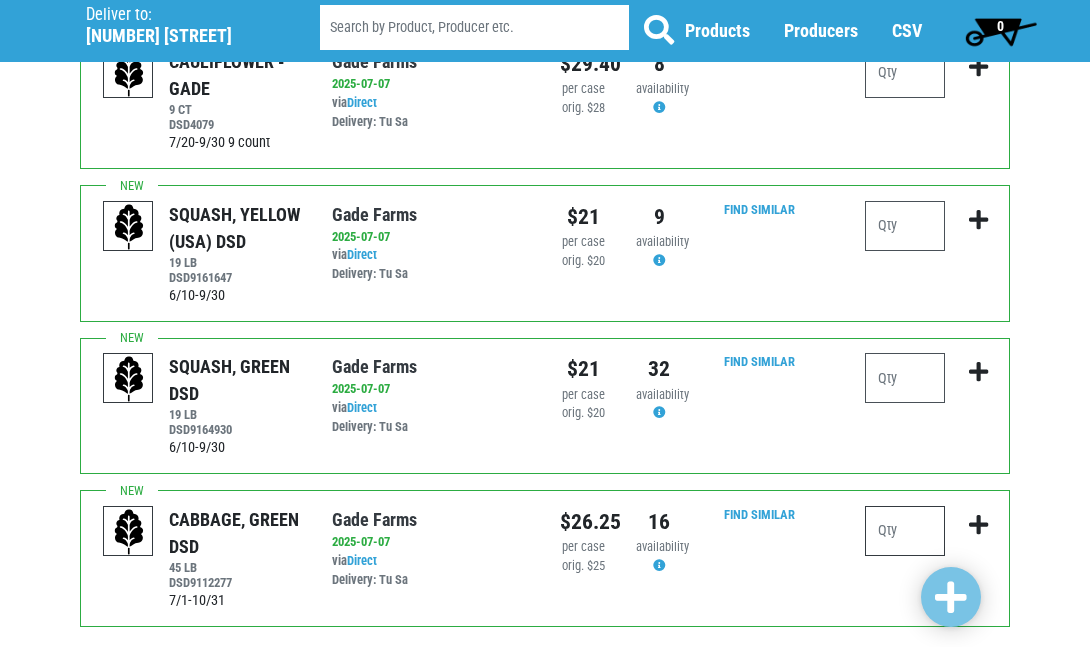 click at bounding box center [905, 531] 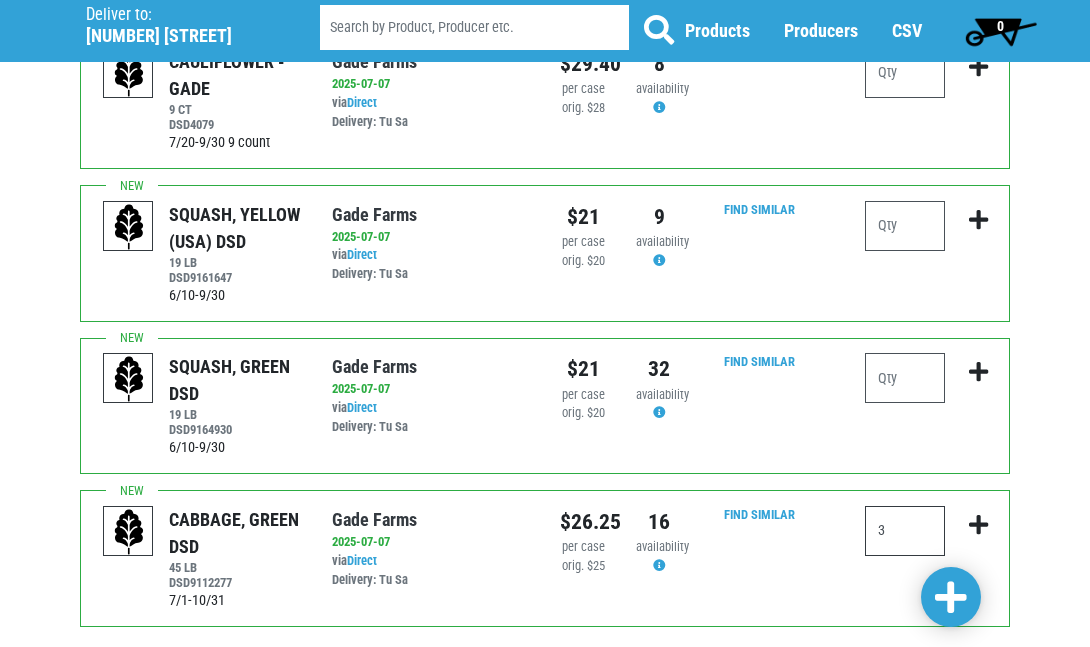 type on "3" 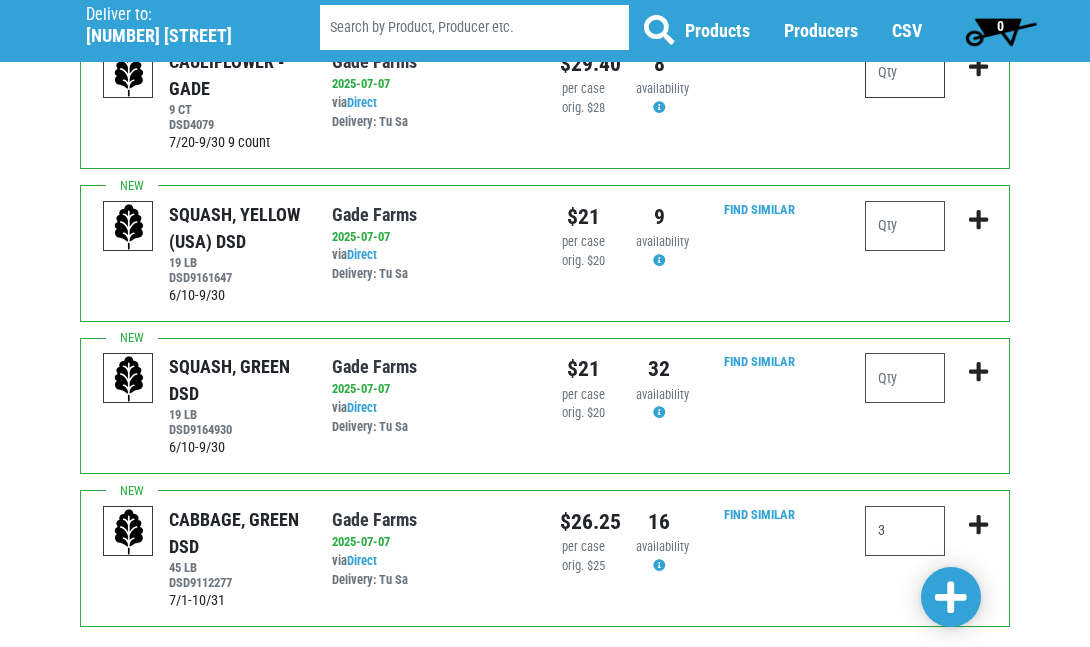 click at bounding box center (905, 73) 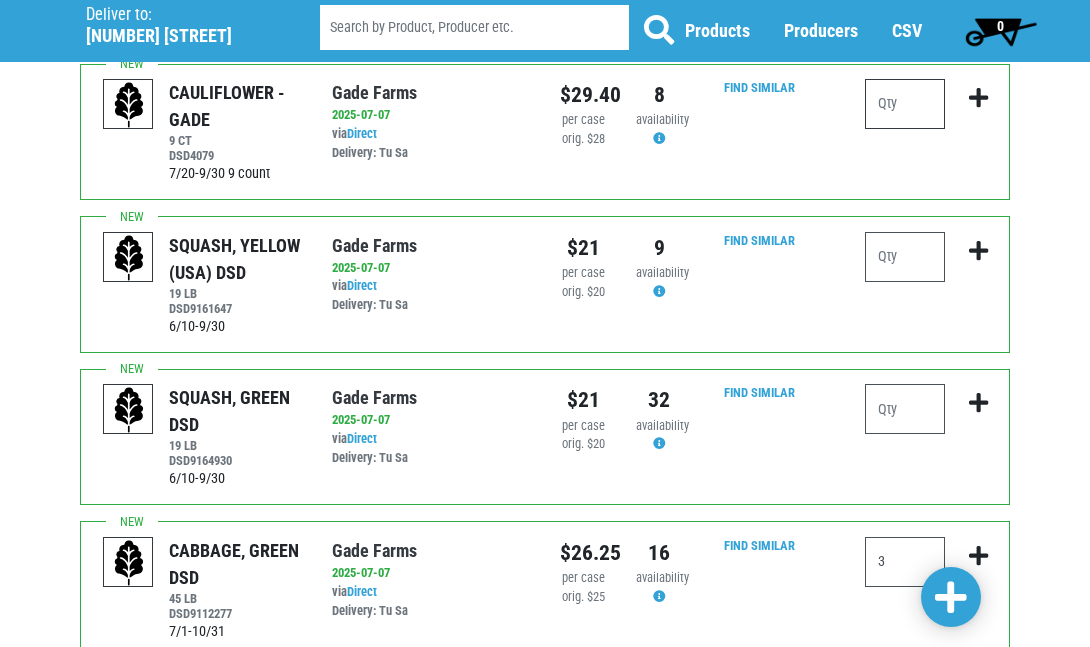 scroll, scrollTop: 145, scrollLeft: 0, axis: vertical 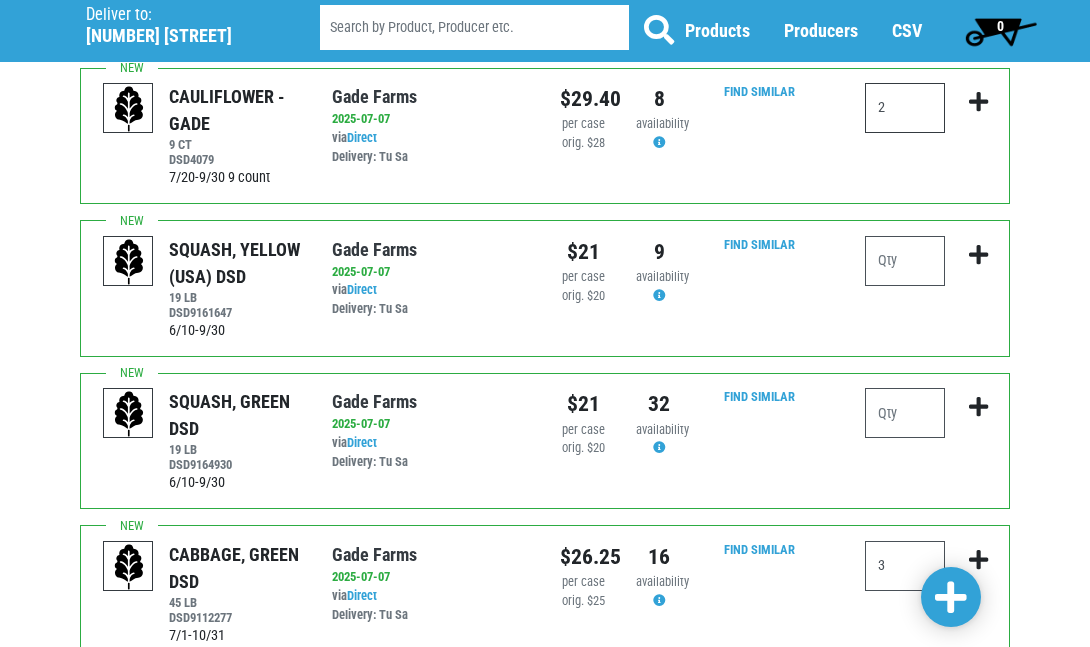 type on "2" 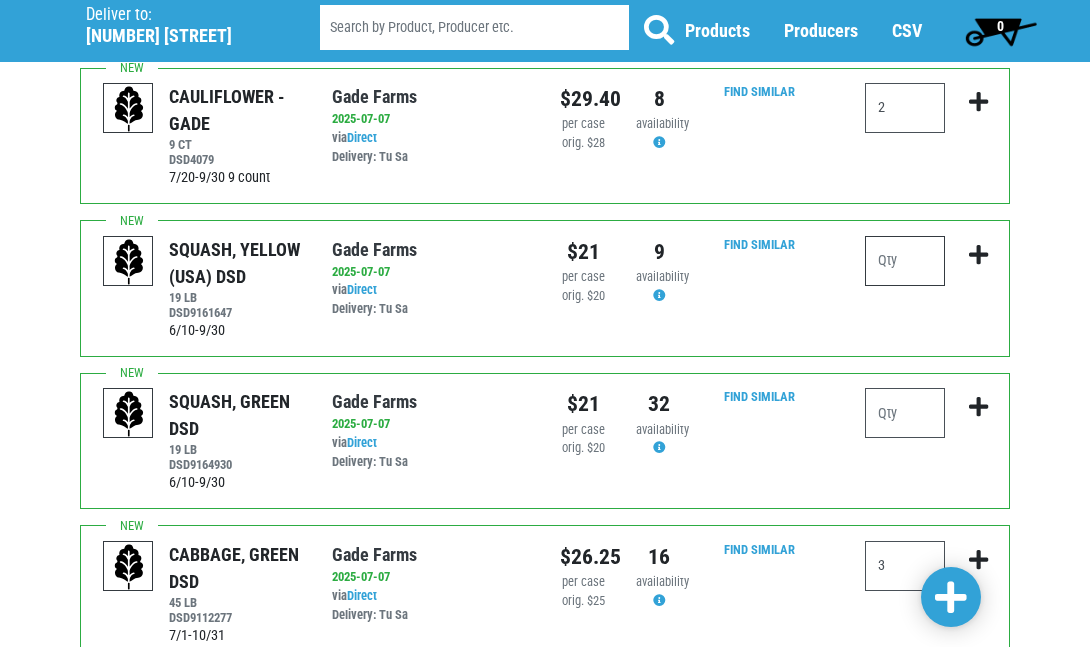 click at bounding box center (905, 261) 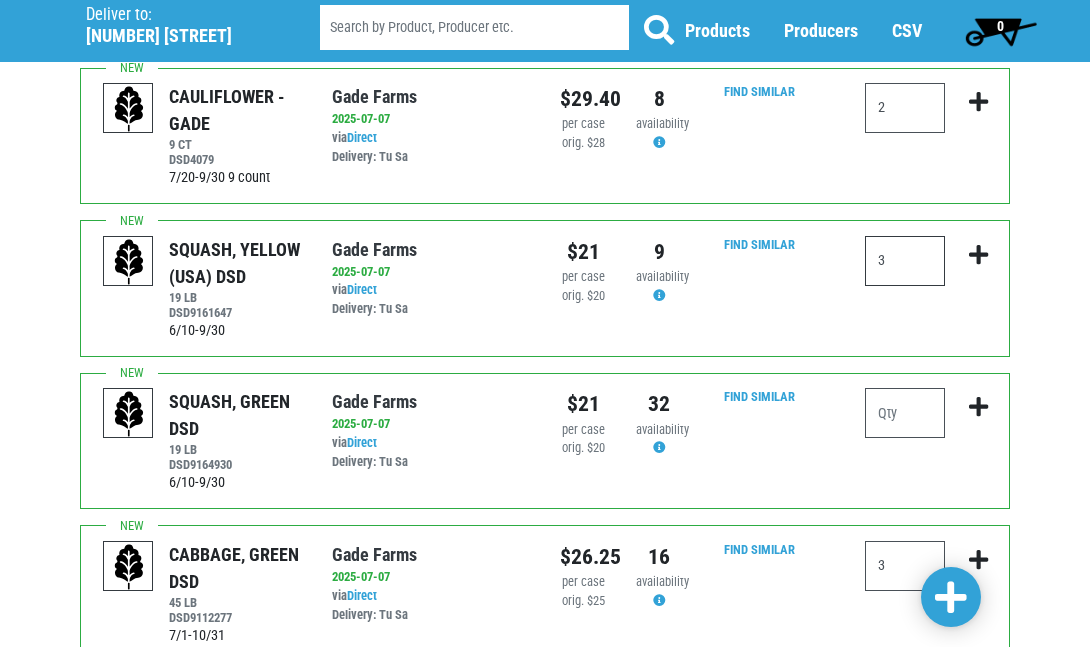 type on "3" 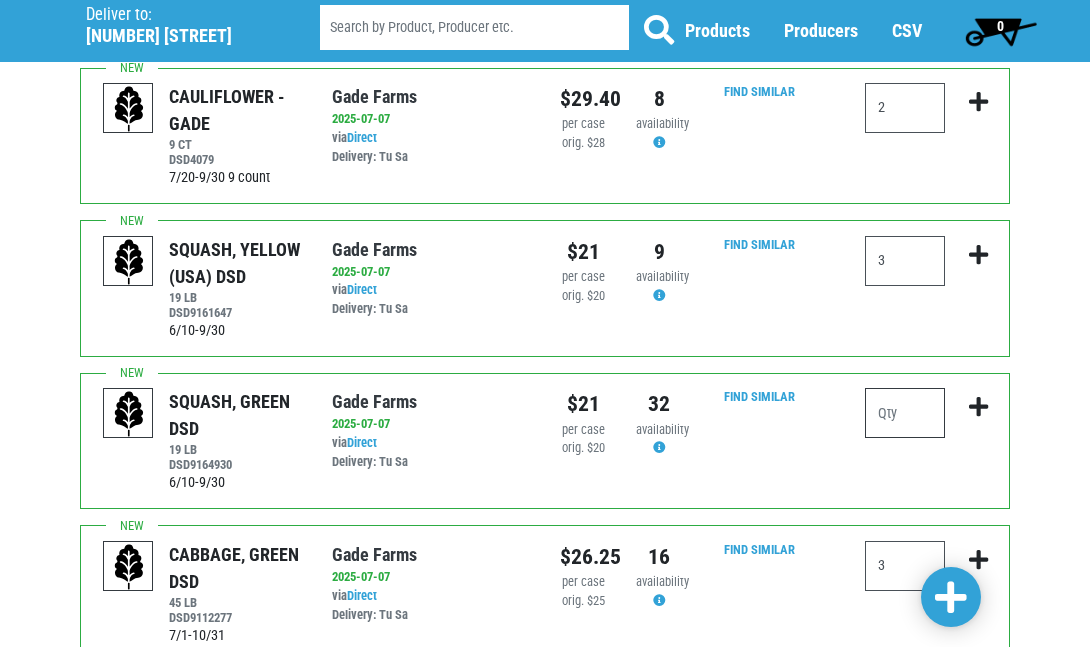 click at bounding box center (905, 413) 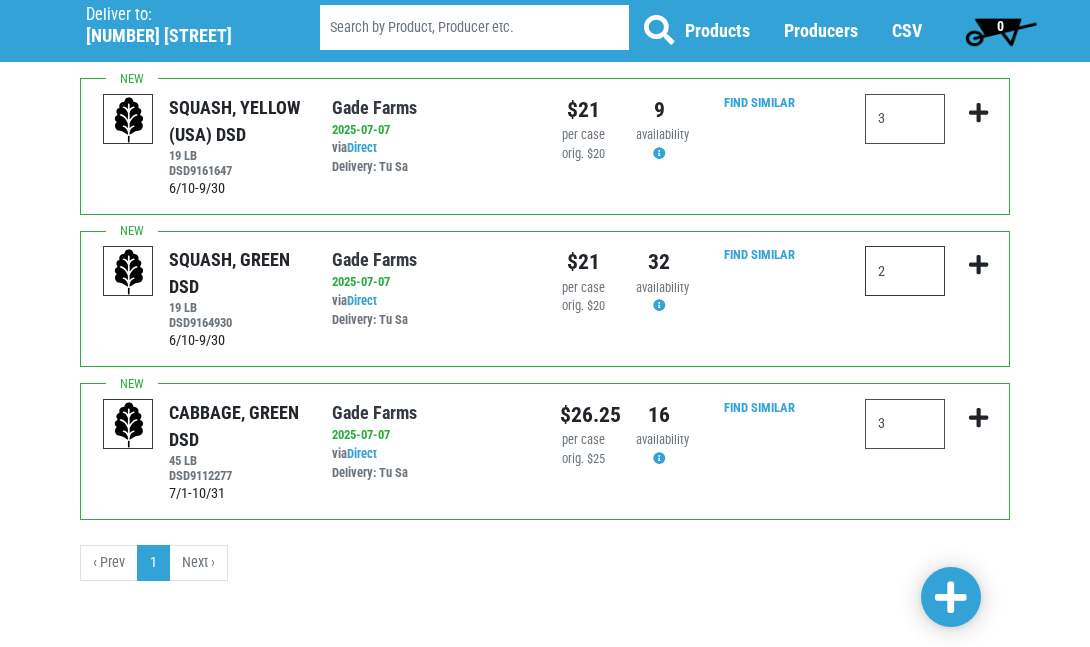 scroll, scrollTop: 290, scrollLeft: 0, axis: vertical 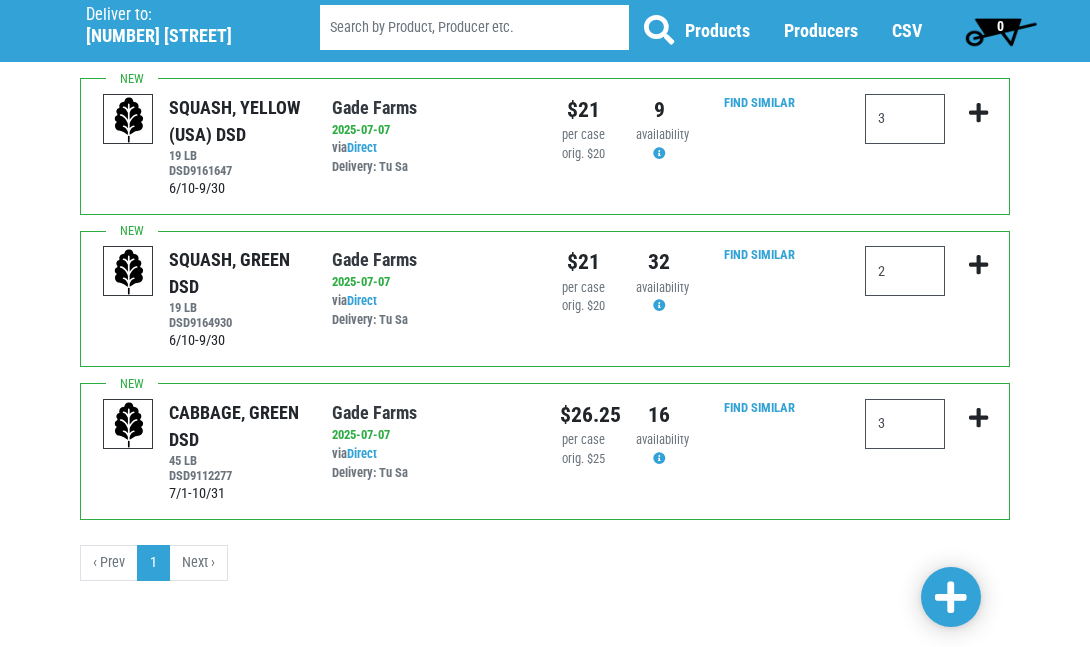 click at bounding box center (951, 598) 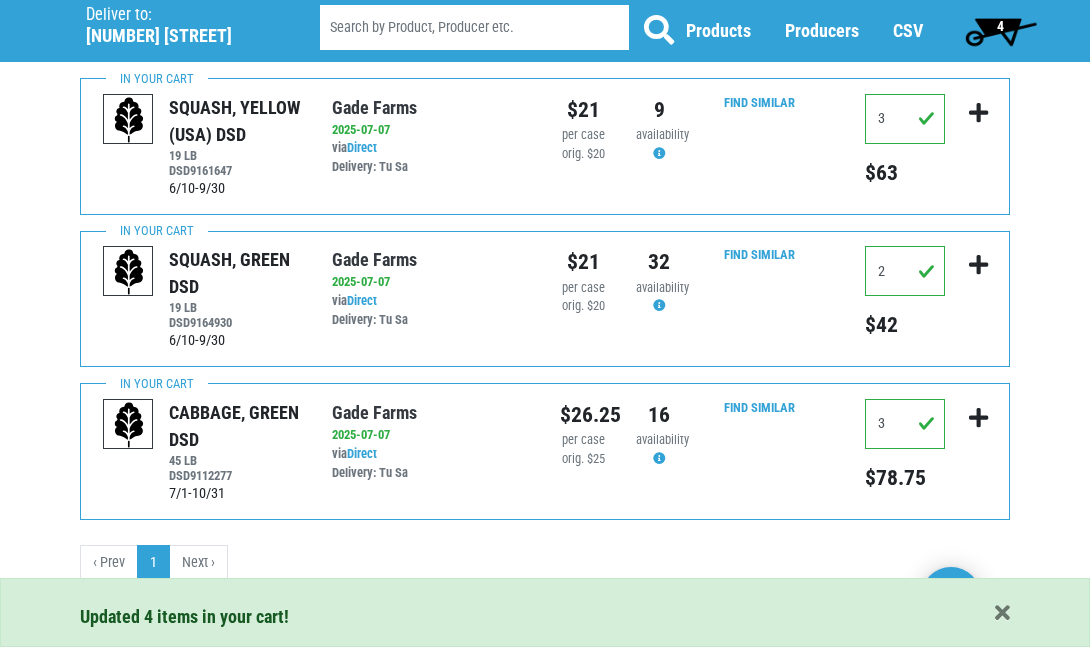 click on "4" at bounding box center [1000, 31] 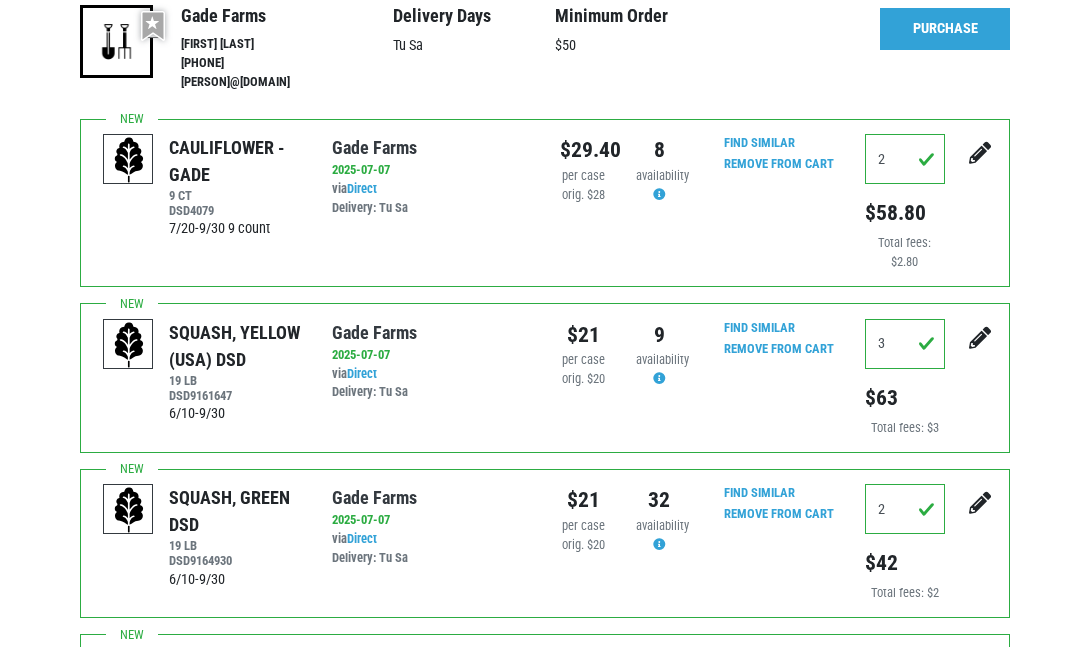 scroll, scrollTop: 0, scrollLeft: 0, axis: both 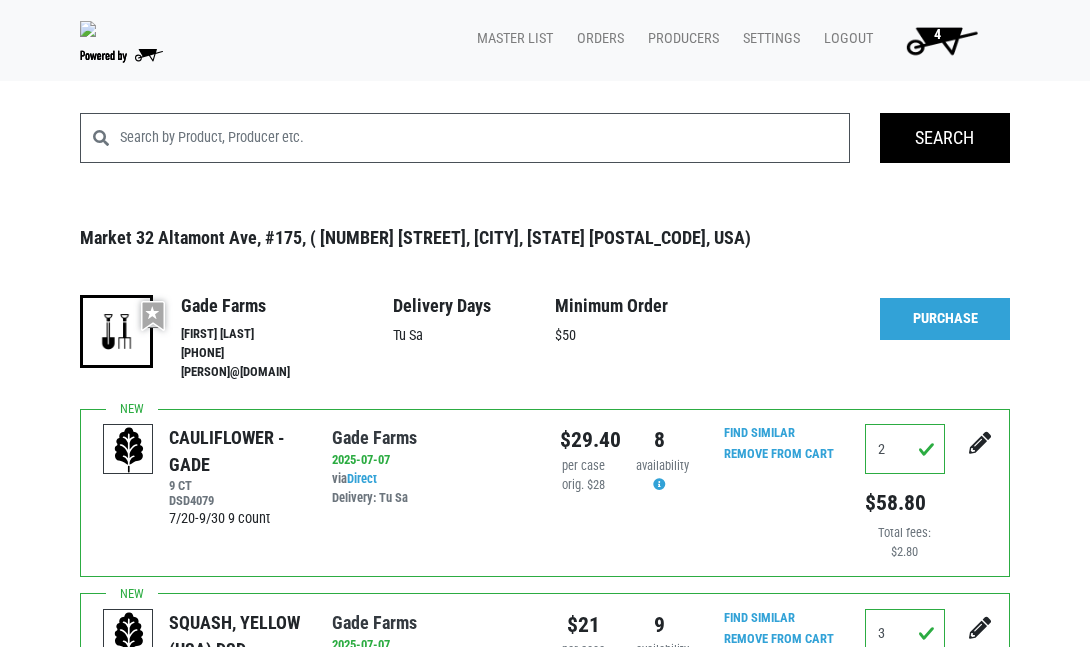 click on "4" at bounding box center (937, 34) 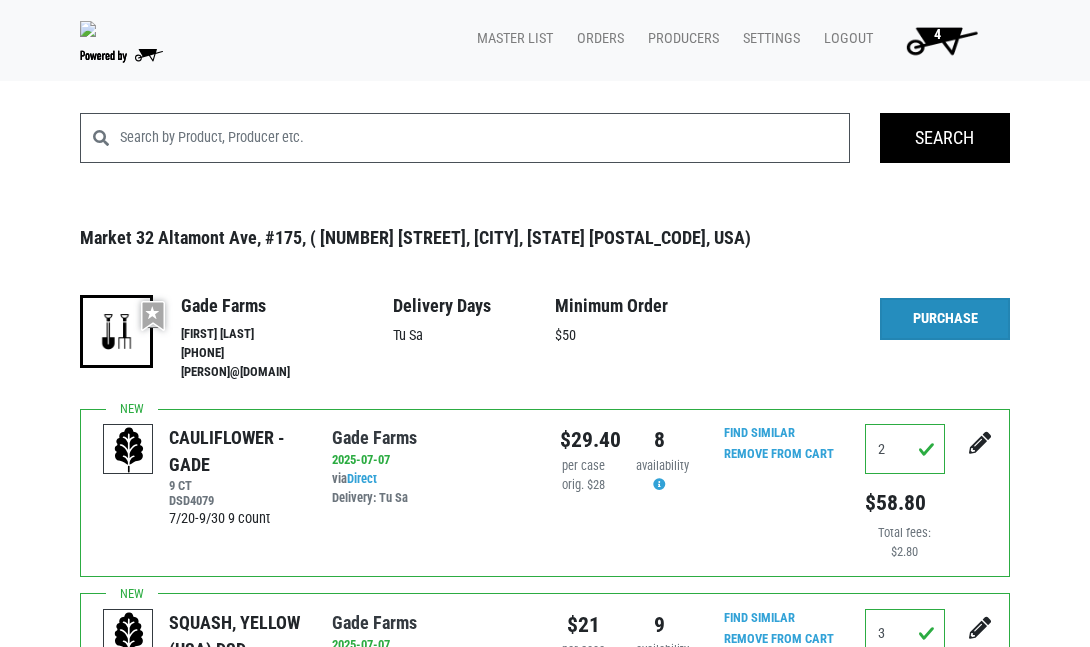 click on "Purchase" at bounding box center [945, 319] 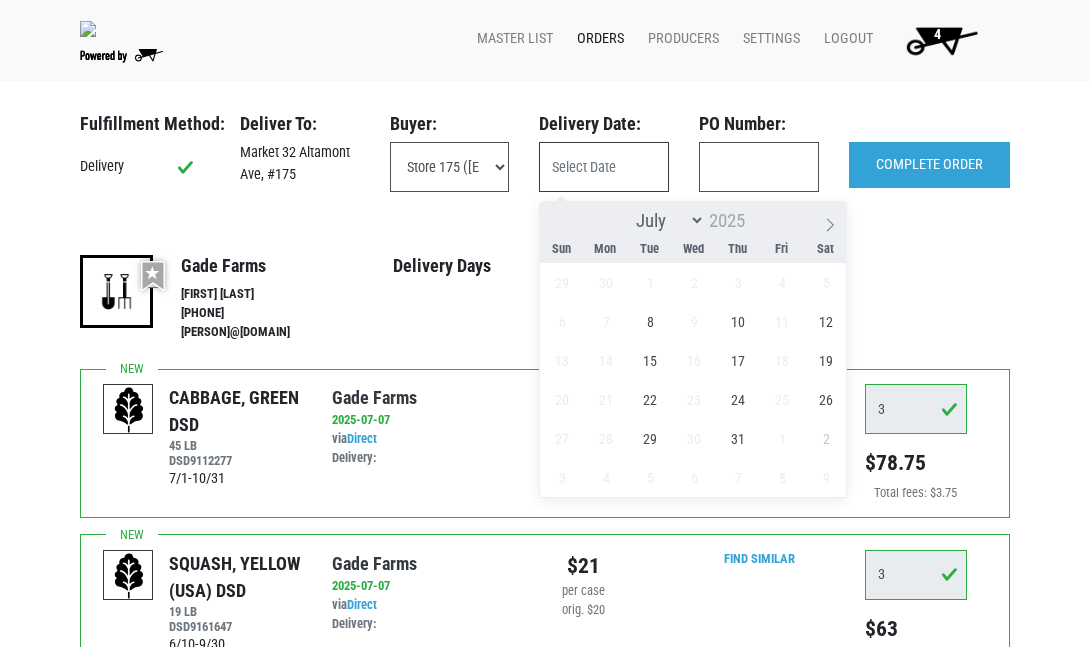 click at bounding box center [604, 167] 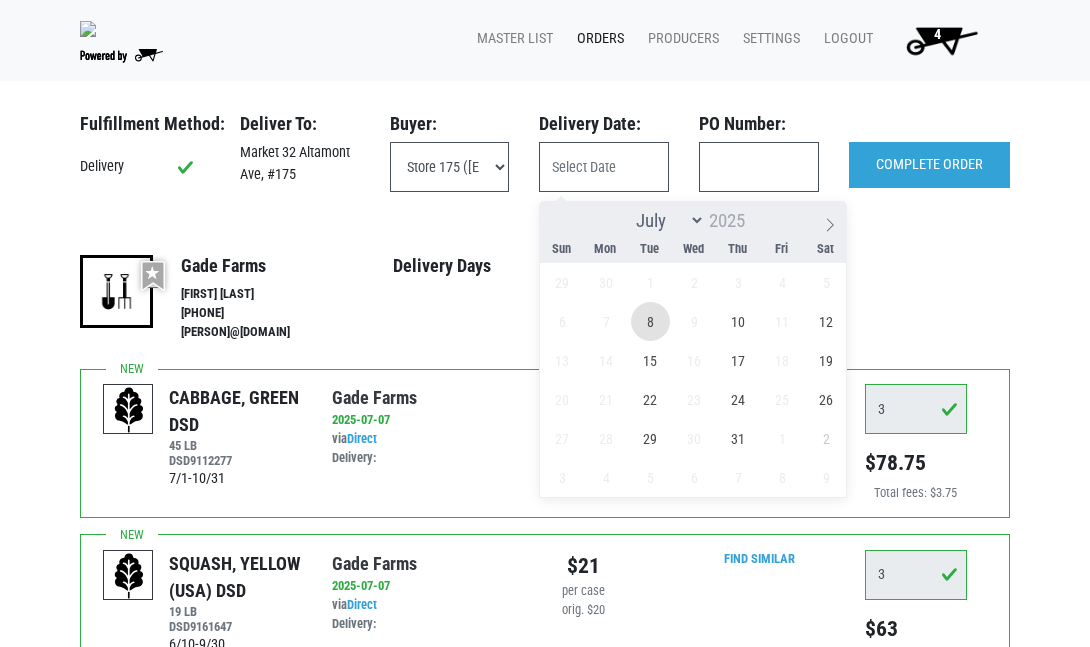 click on "8" at bounding box center [650, 321] 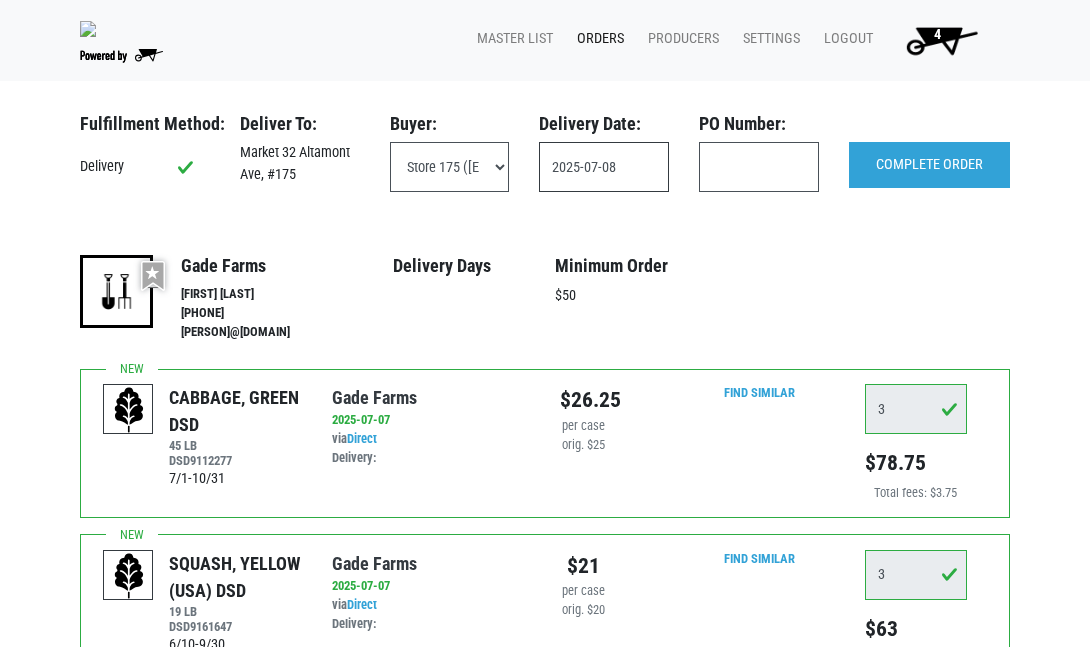 scroll, scrollTop: 0, scrollLeft: 0, axis: both 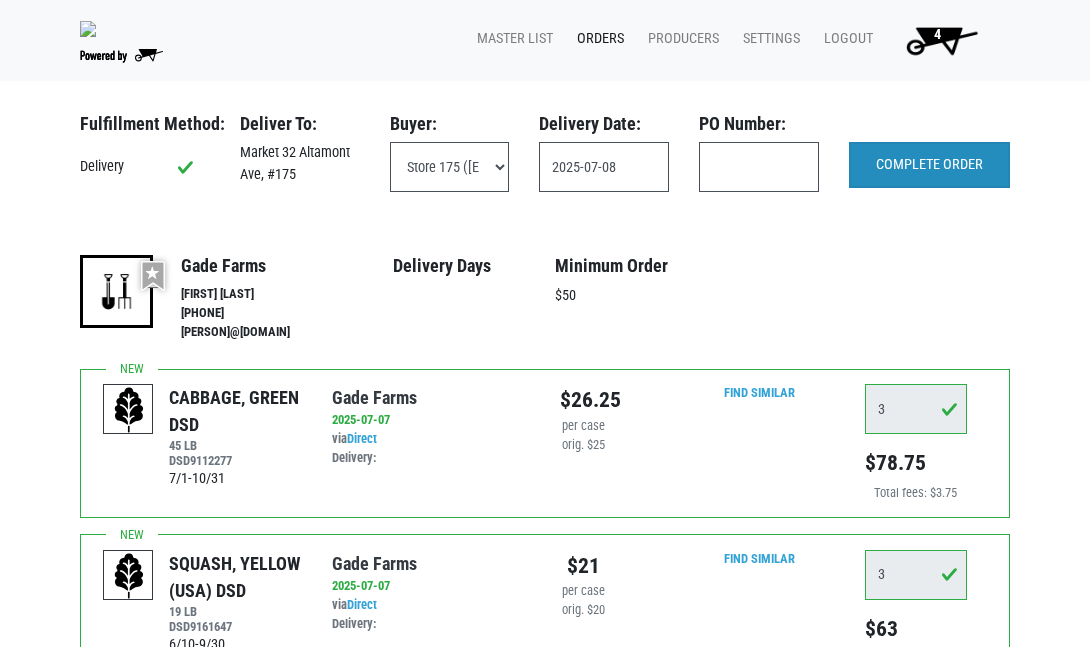 click on "COMPLETE ORDER" at bounding box center (929, 165) 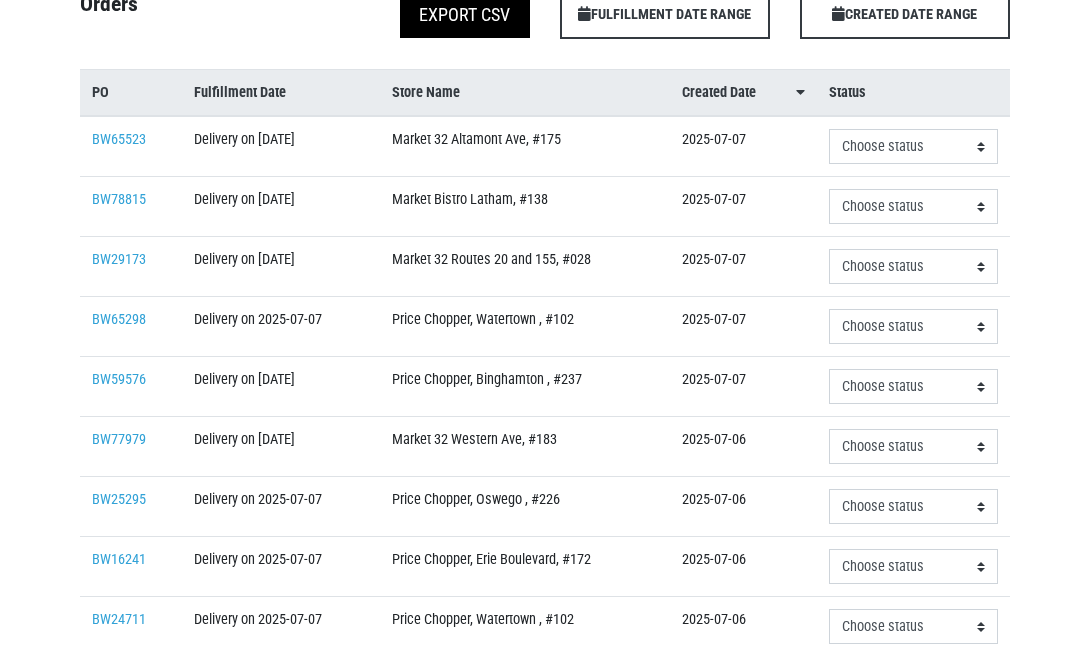 scroll, scrollTop: 208, scrollLeft: 0, axis: vertical 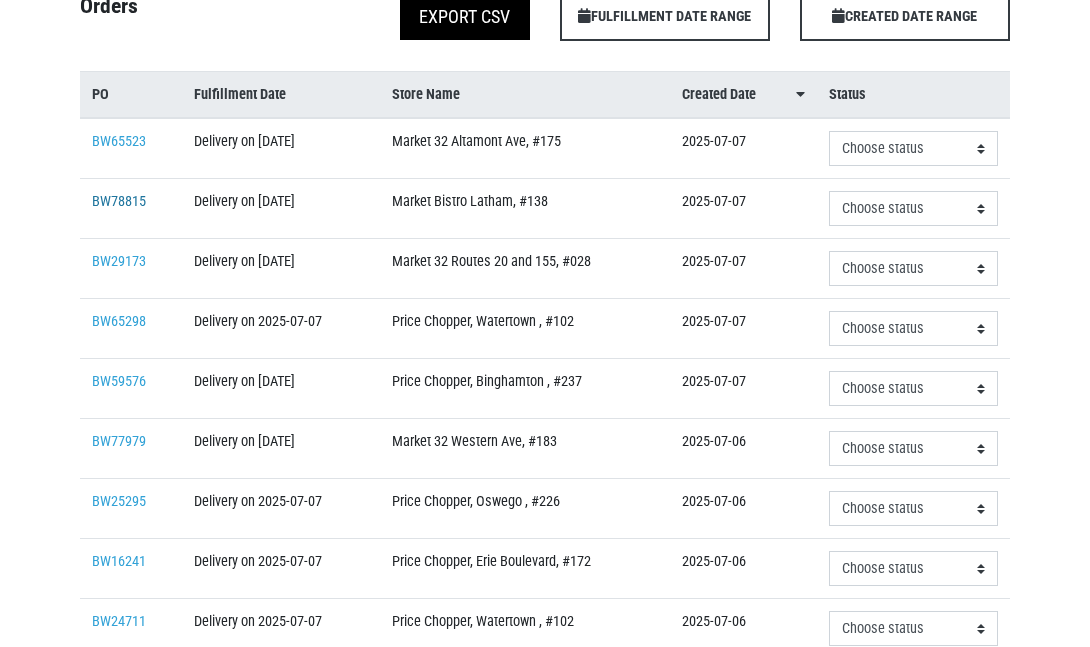click on "BW78815" at bounding box center (119, 201) 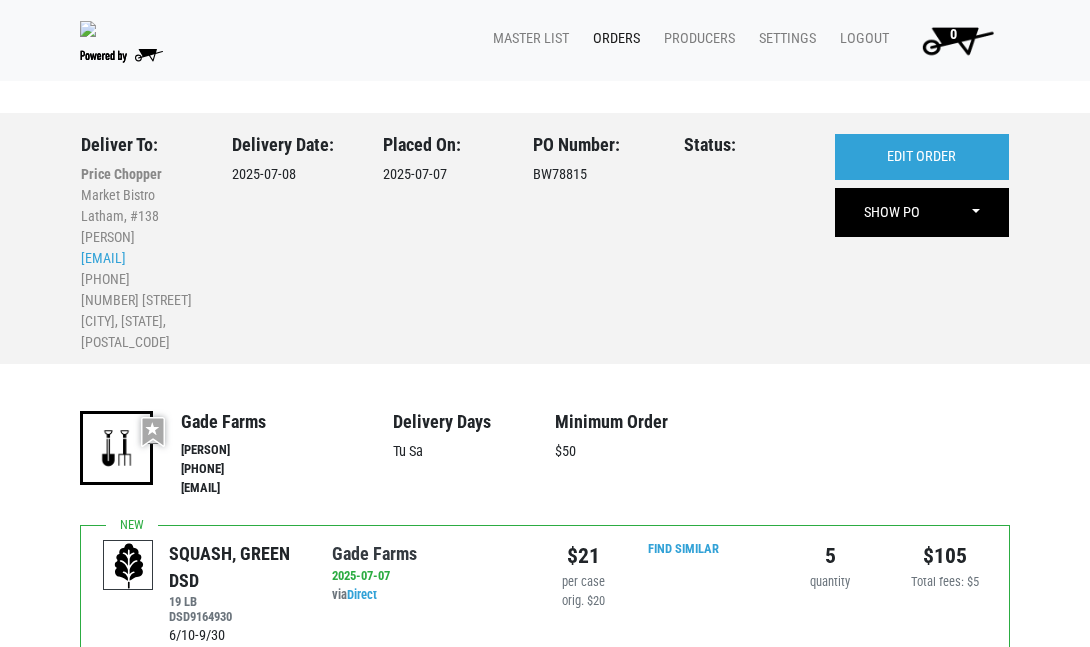 scroll, scrollTop: 0, scrollLeft: 0, axis: both 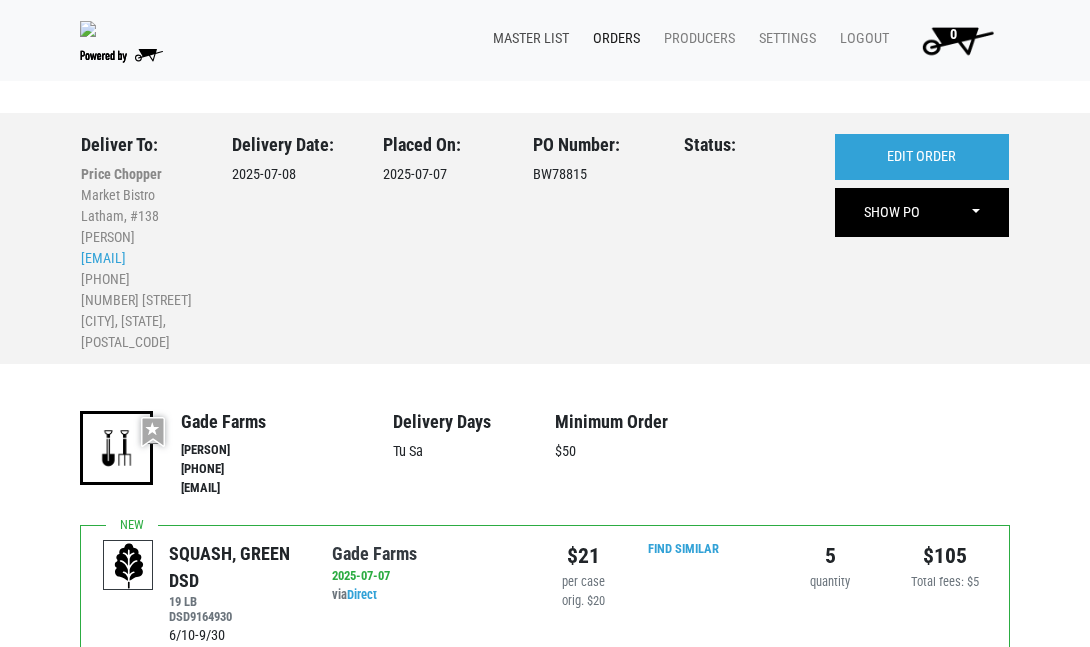 click on "Master List" at bounding box center (527, 39) 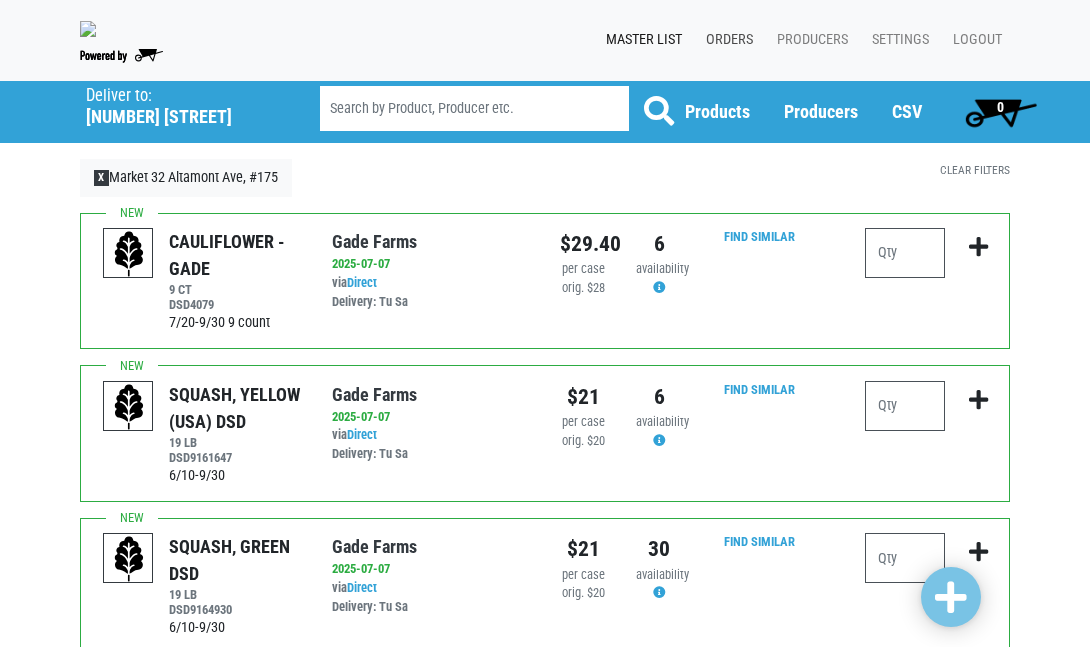 click on "Orders" at bounding box center [725, 40] 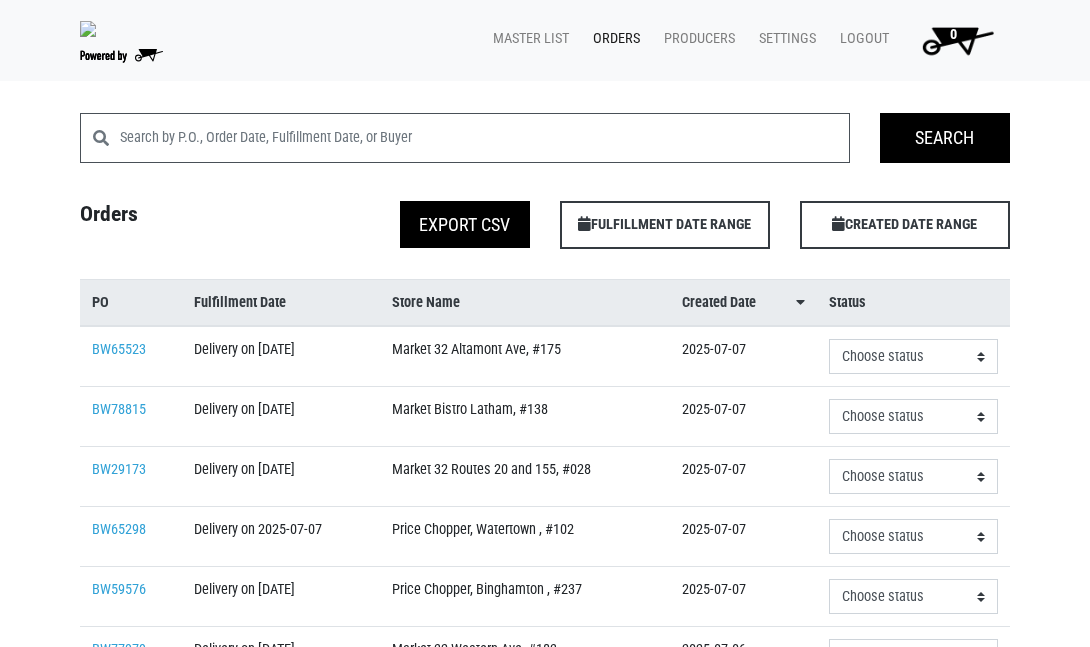 scroll, scrollTop: 0, scrollLeft: 0, axis: both 